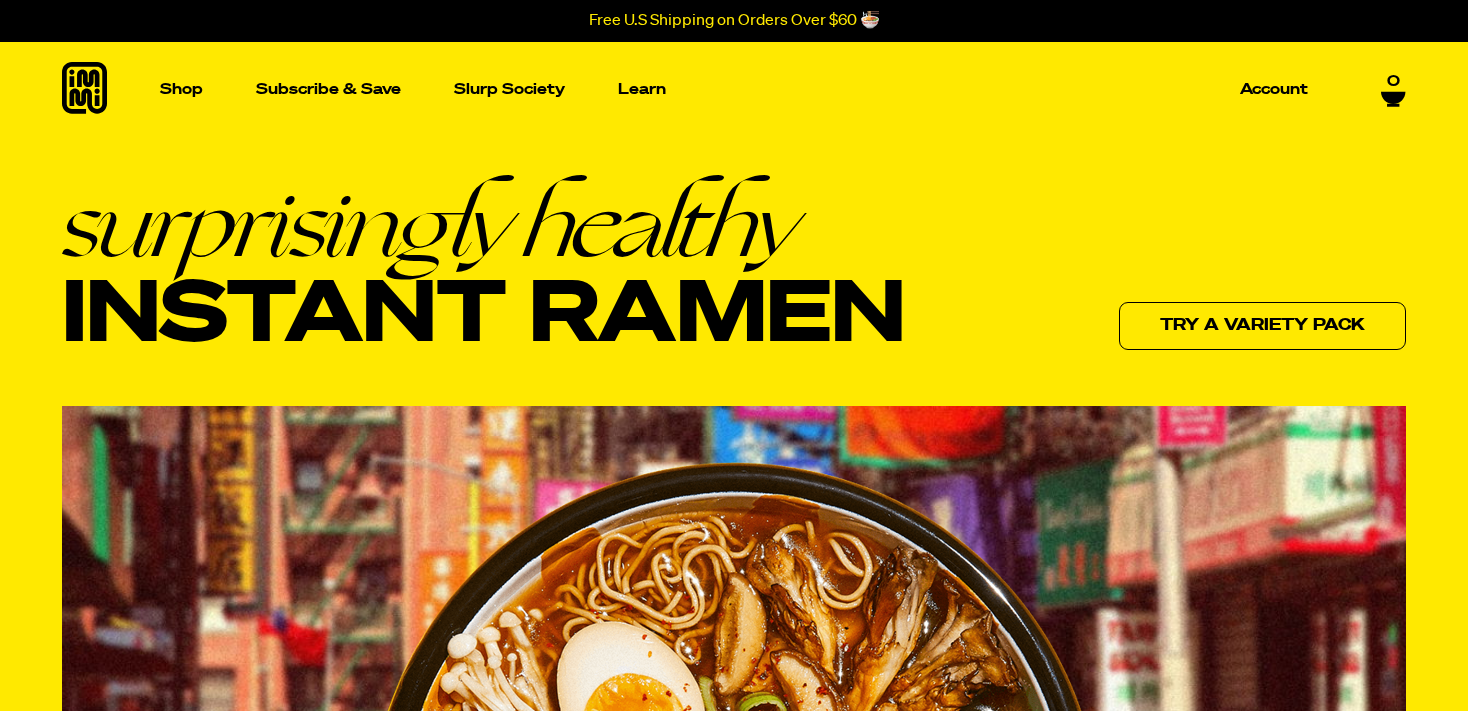 scroll, scrollTop: 0, scrollLeft: 0, axis: both 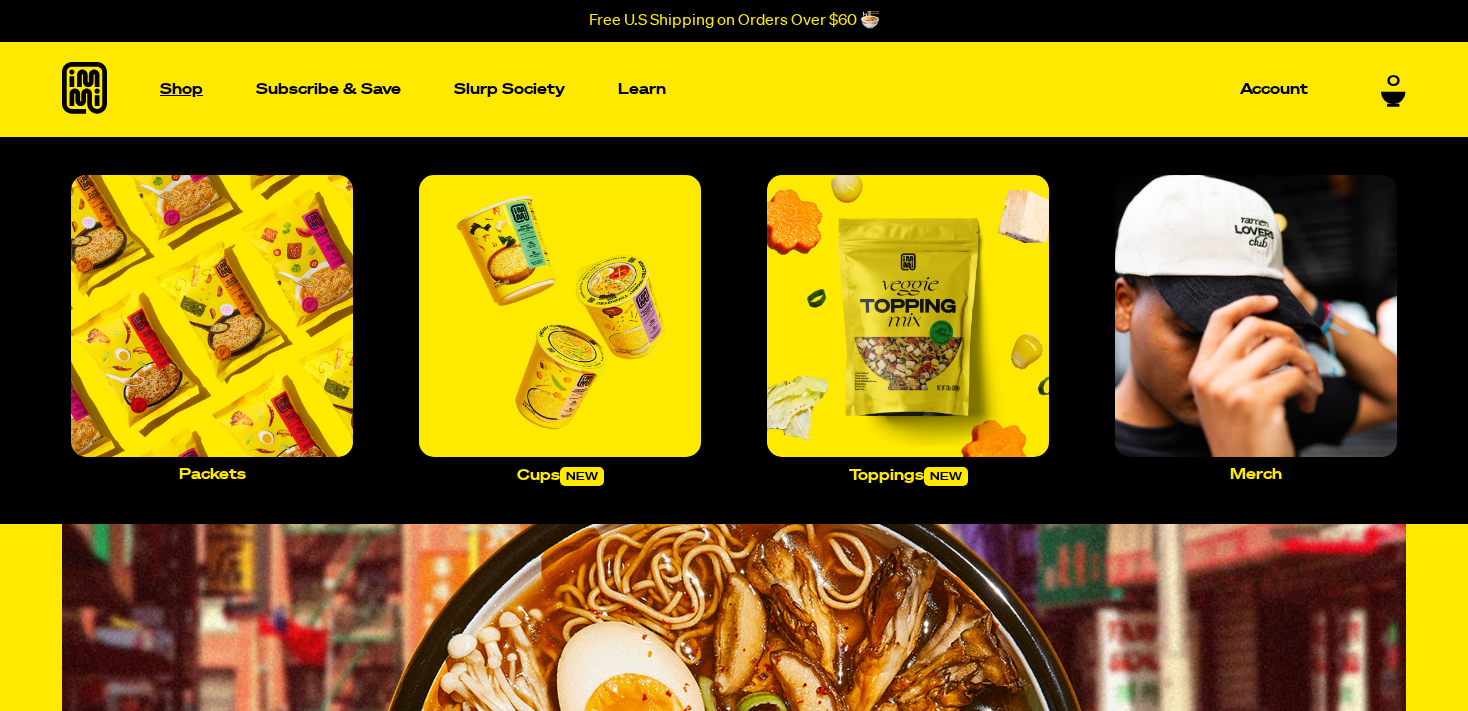 click on "Shop" at bounding box center [181, 89] 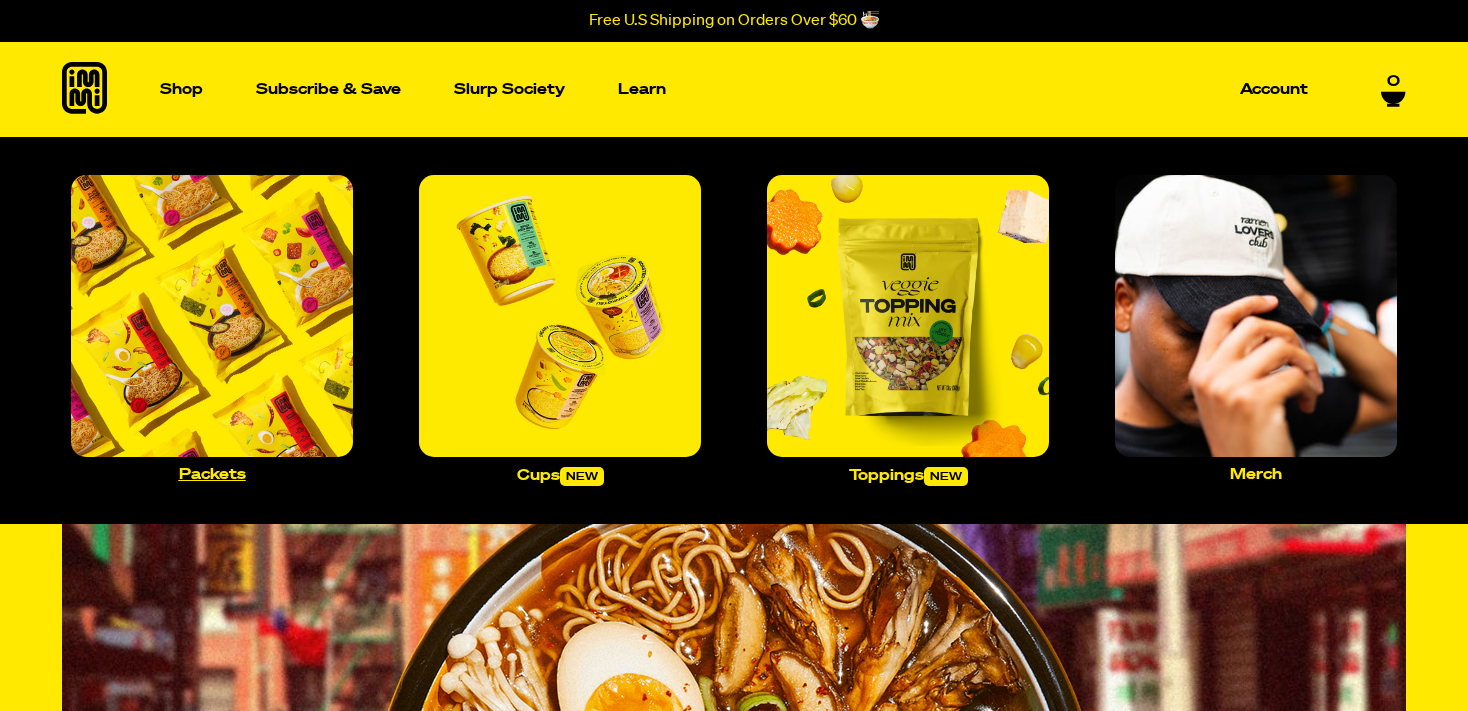 click at bounding box center [212, 316] 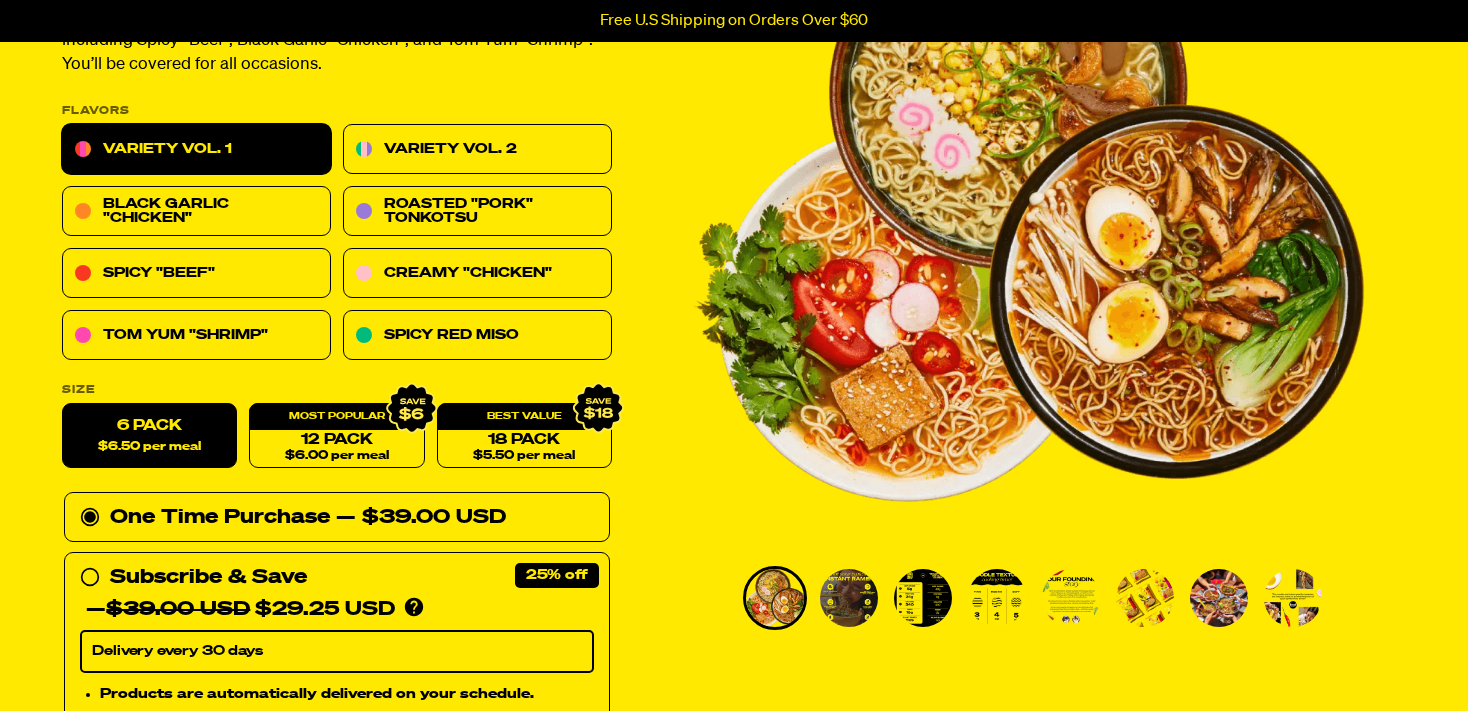 scroll, scrollTop: 319, scrollLeft: 0, axis: vertical 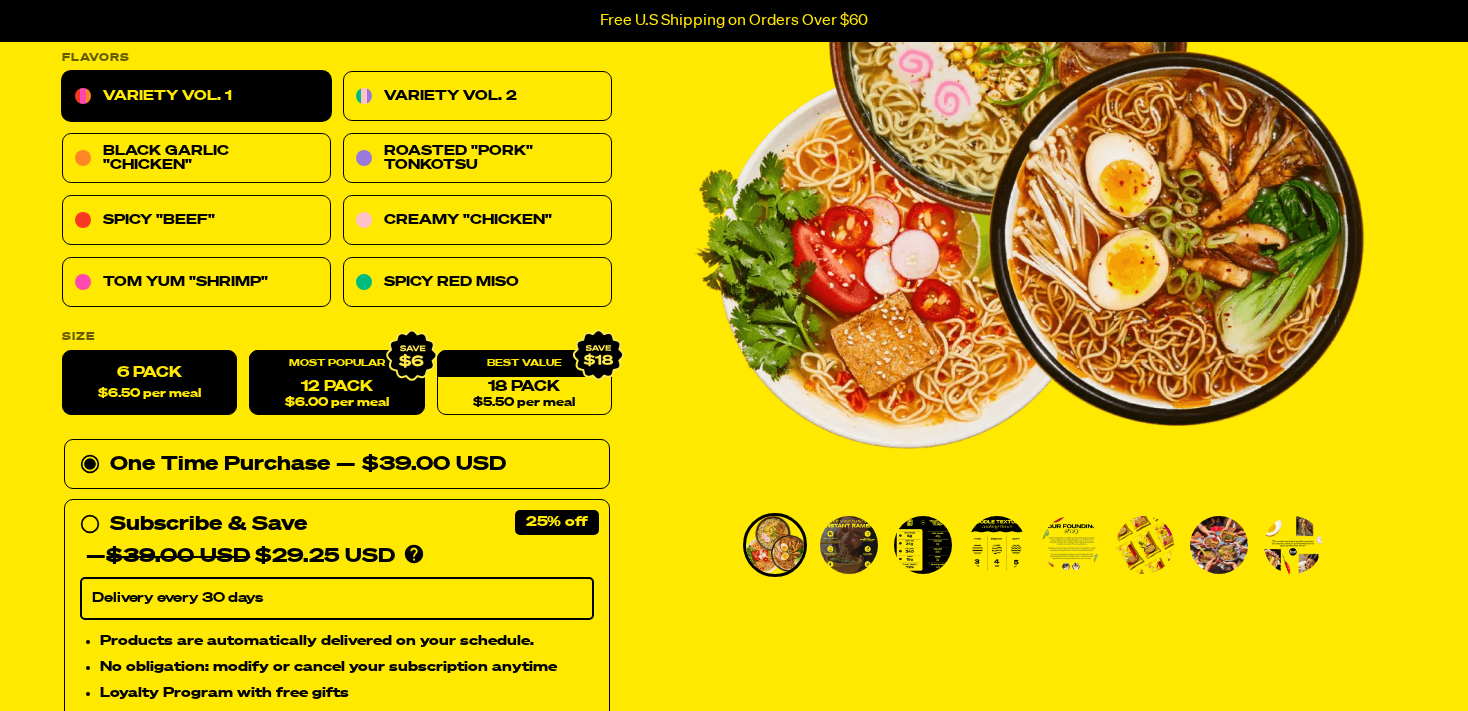 click on "12 Pack
$6.00 per meal" at bounding box center (336, 383) 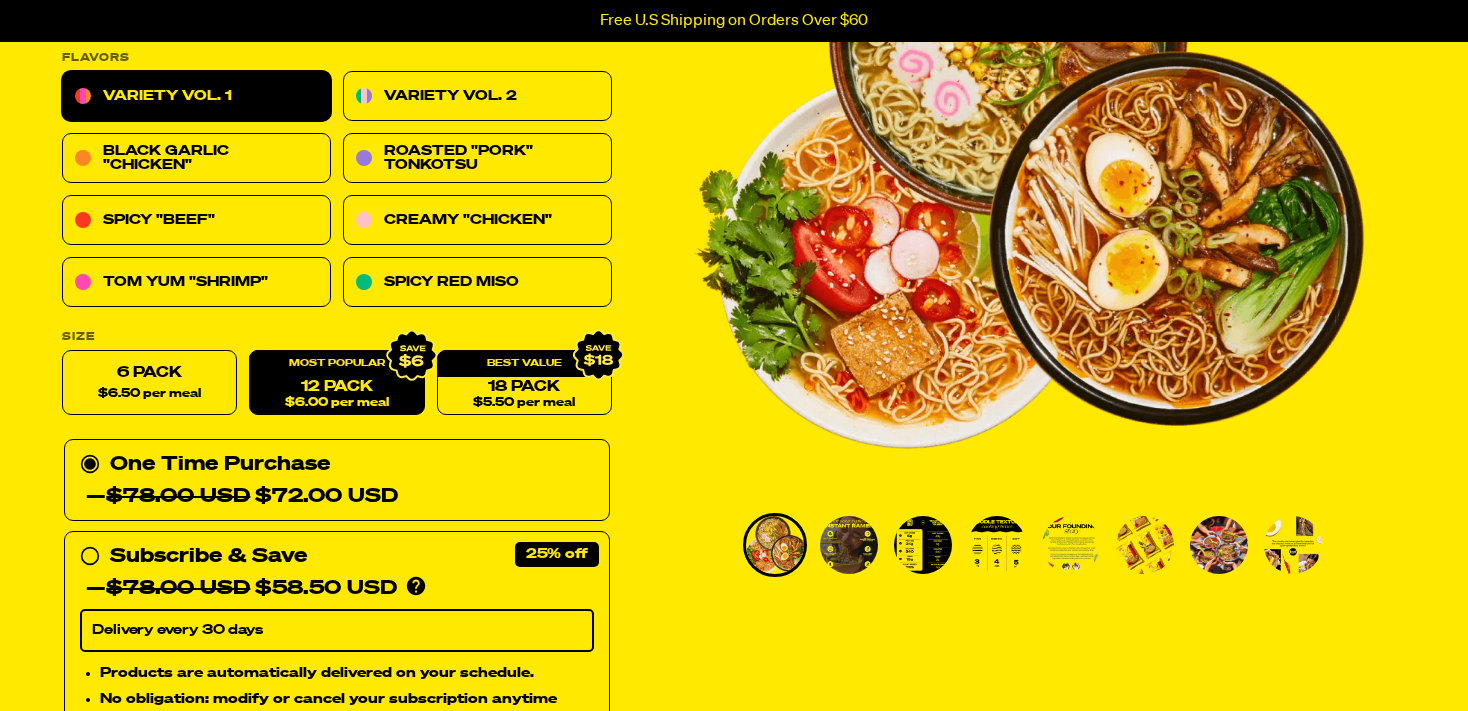 radio on "false" 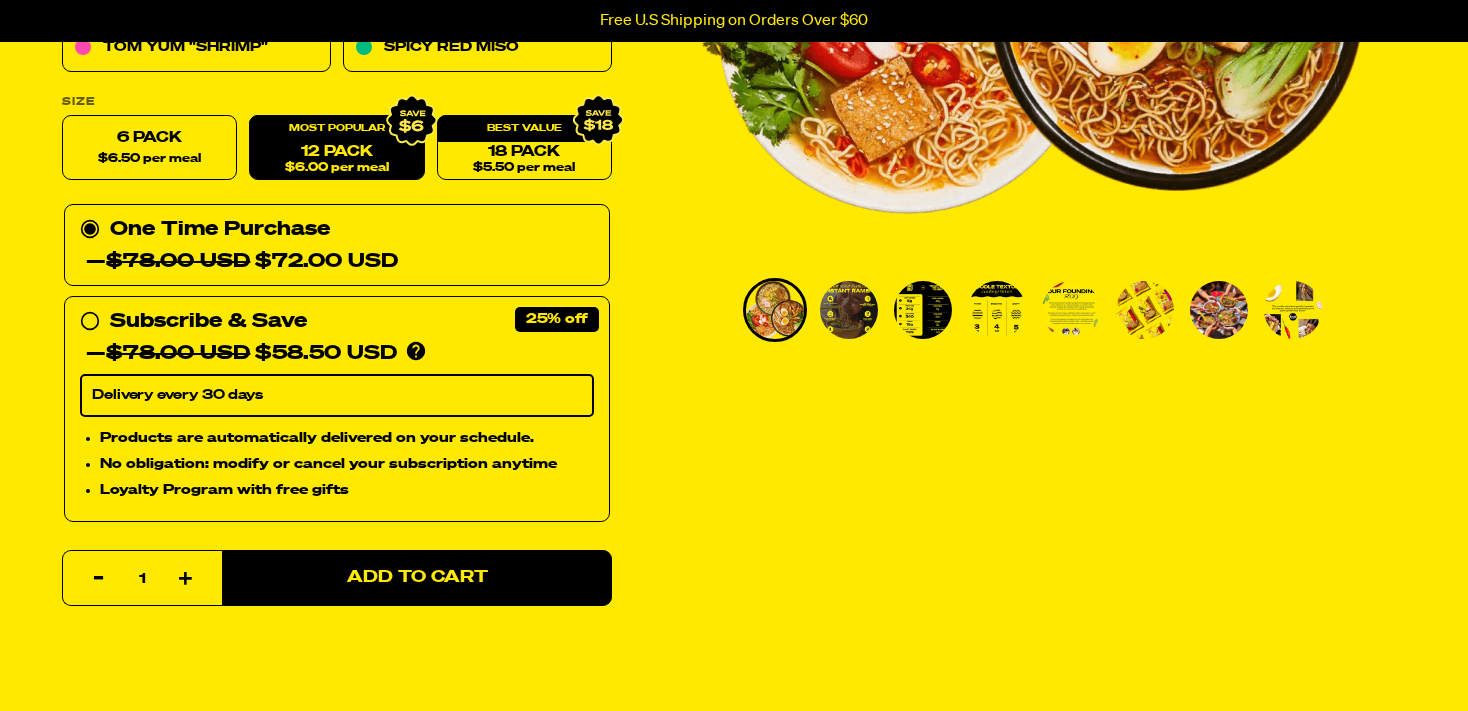 scroll, scrollTop: 583, scrollLeft: 0, axis: vertical 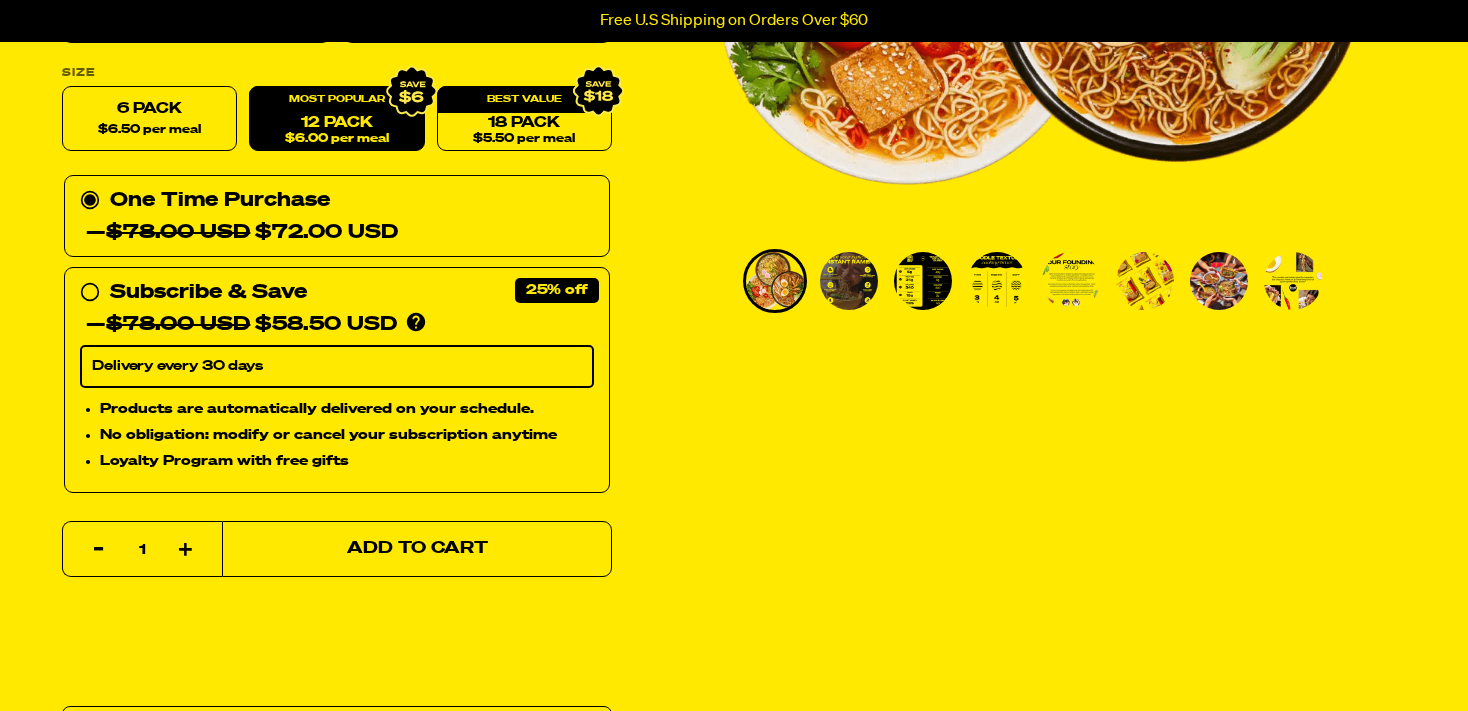 click on "Add to Cart" at bounding box center [417, 549] 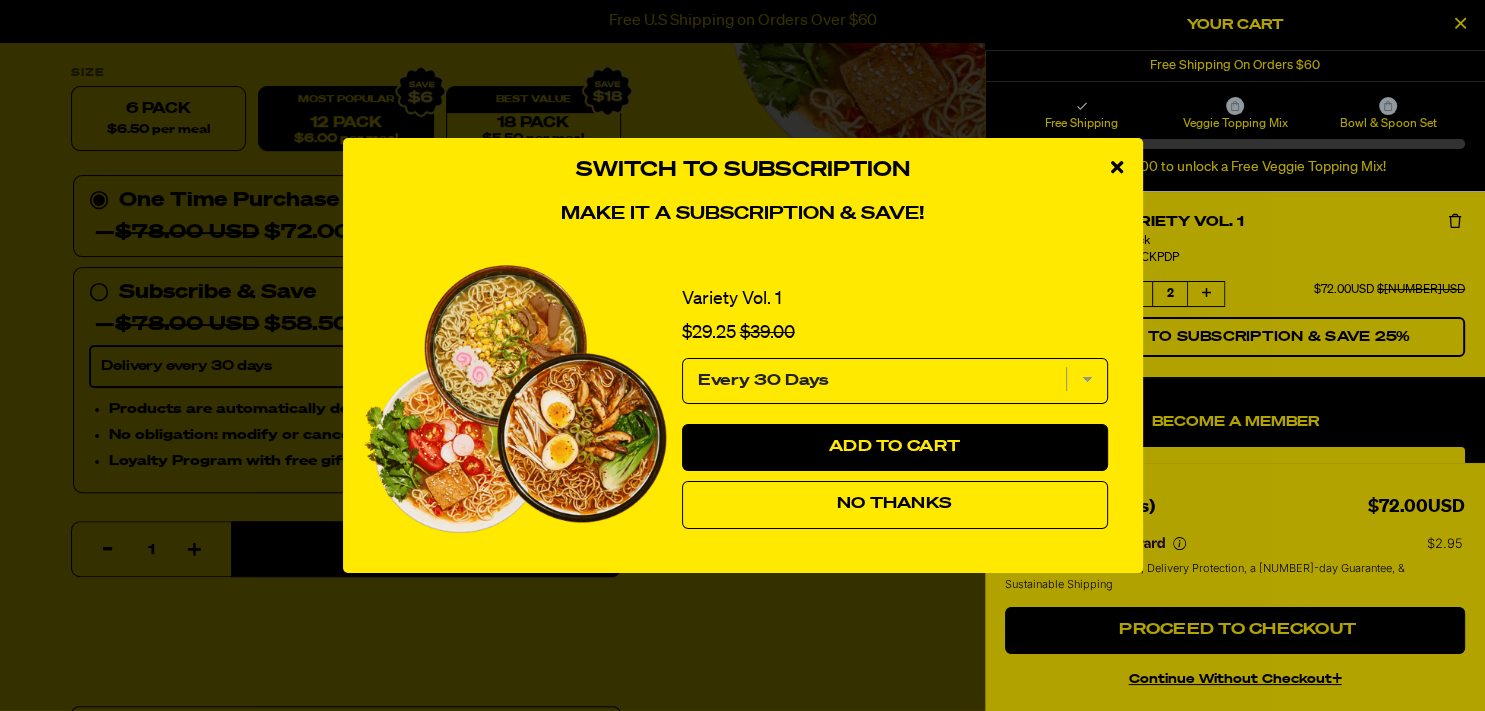 click on "No Thanks" at bounding box center (895, 505) 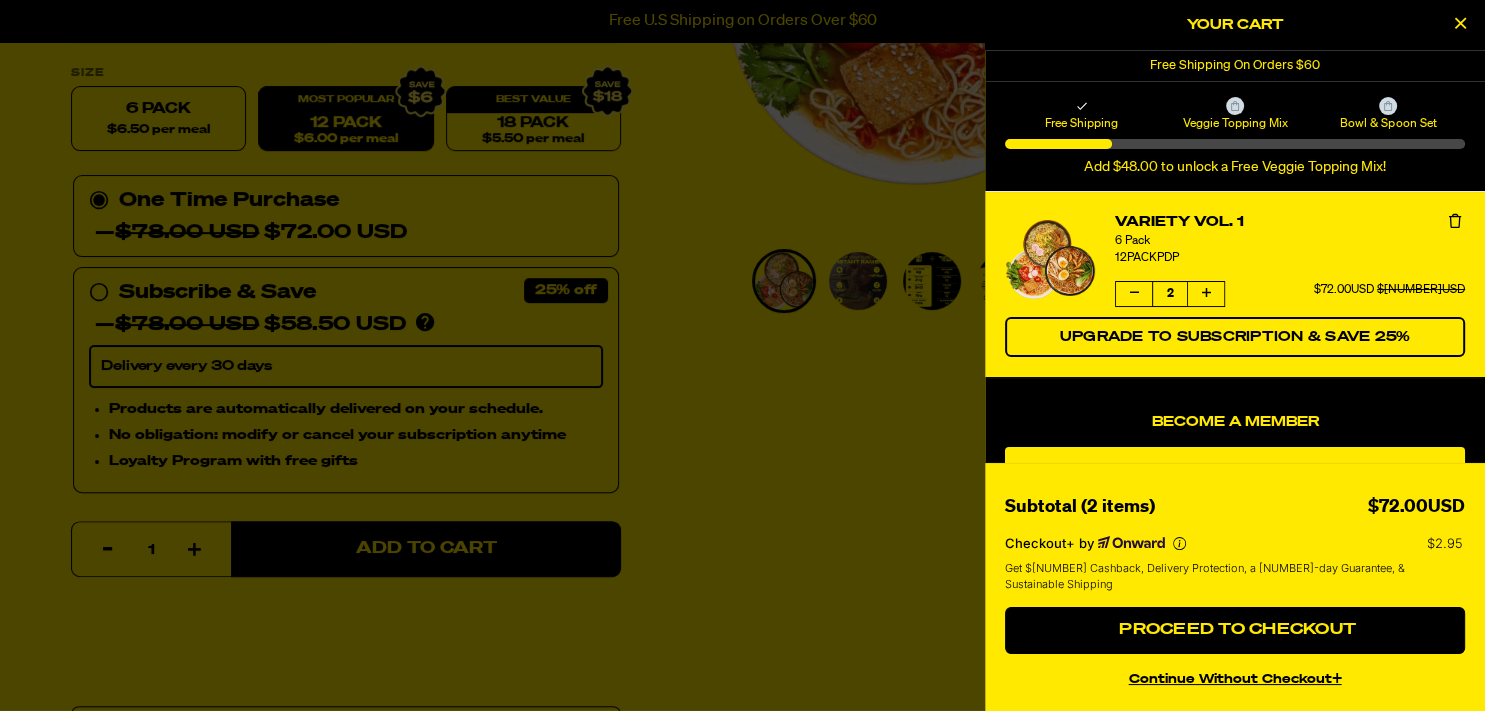 click at bounding box center [742, 355] 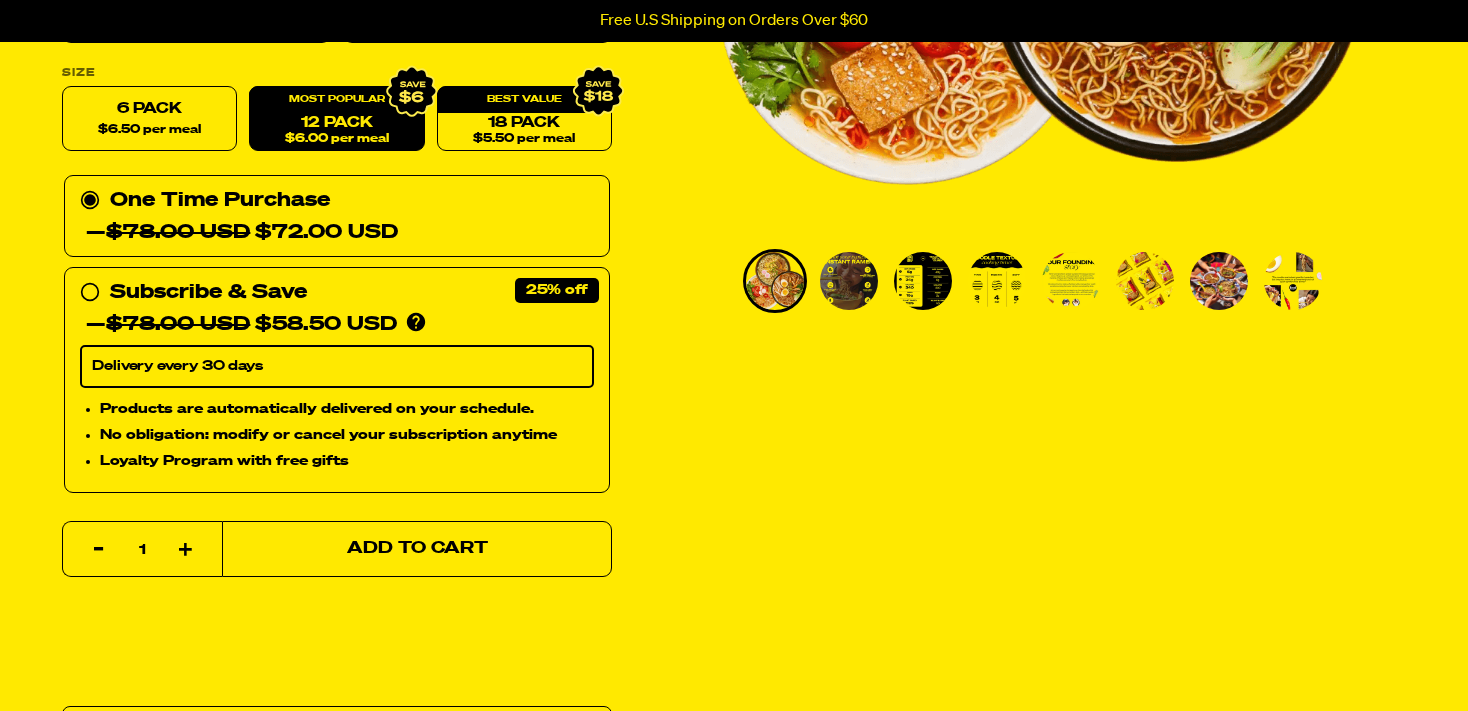 type 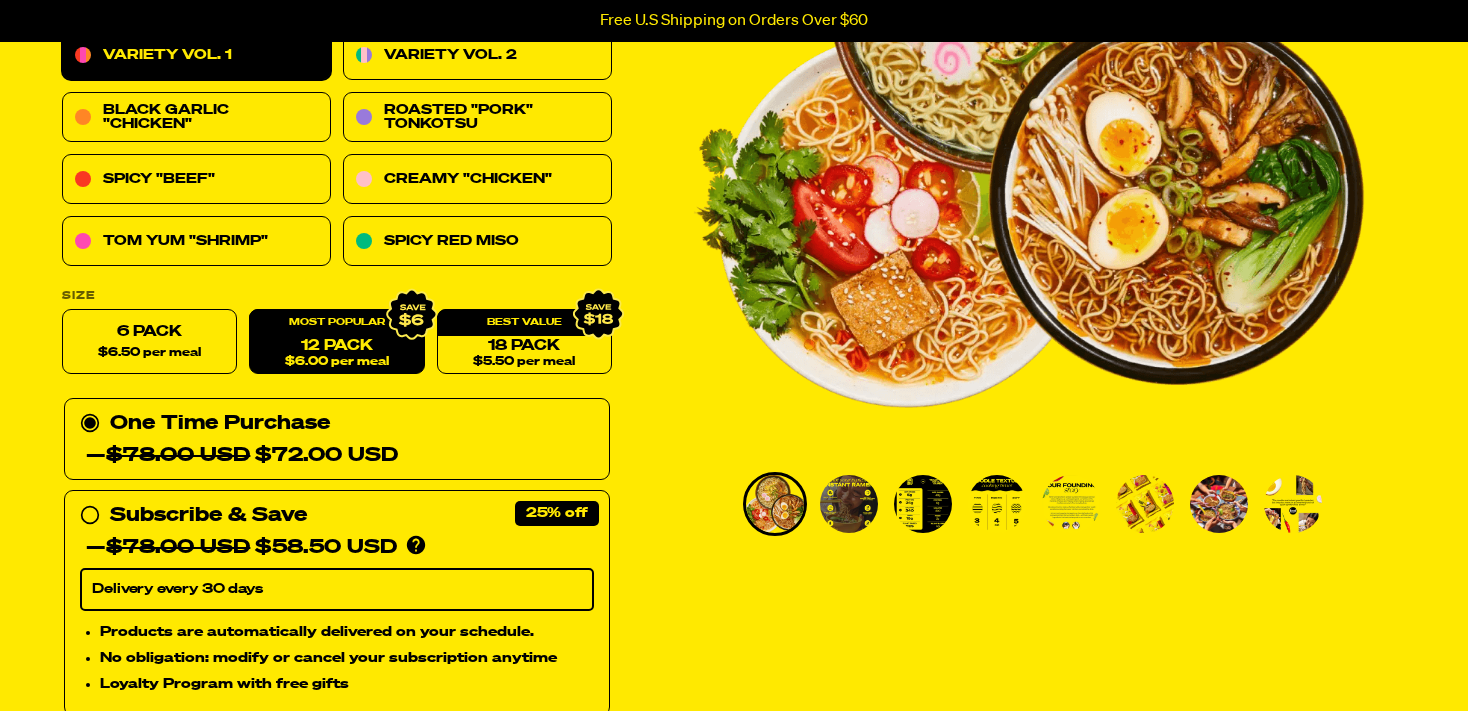 scroll, scrollTop: 266, scrollLeft: 0, axis: vertical 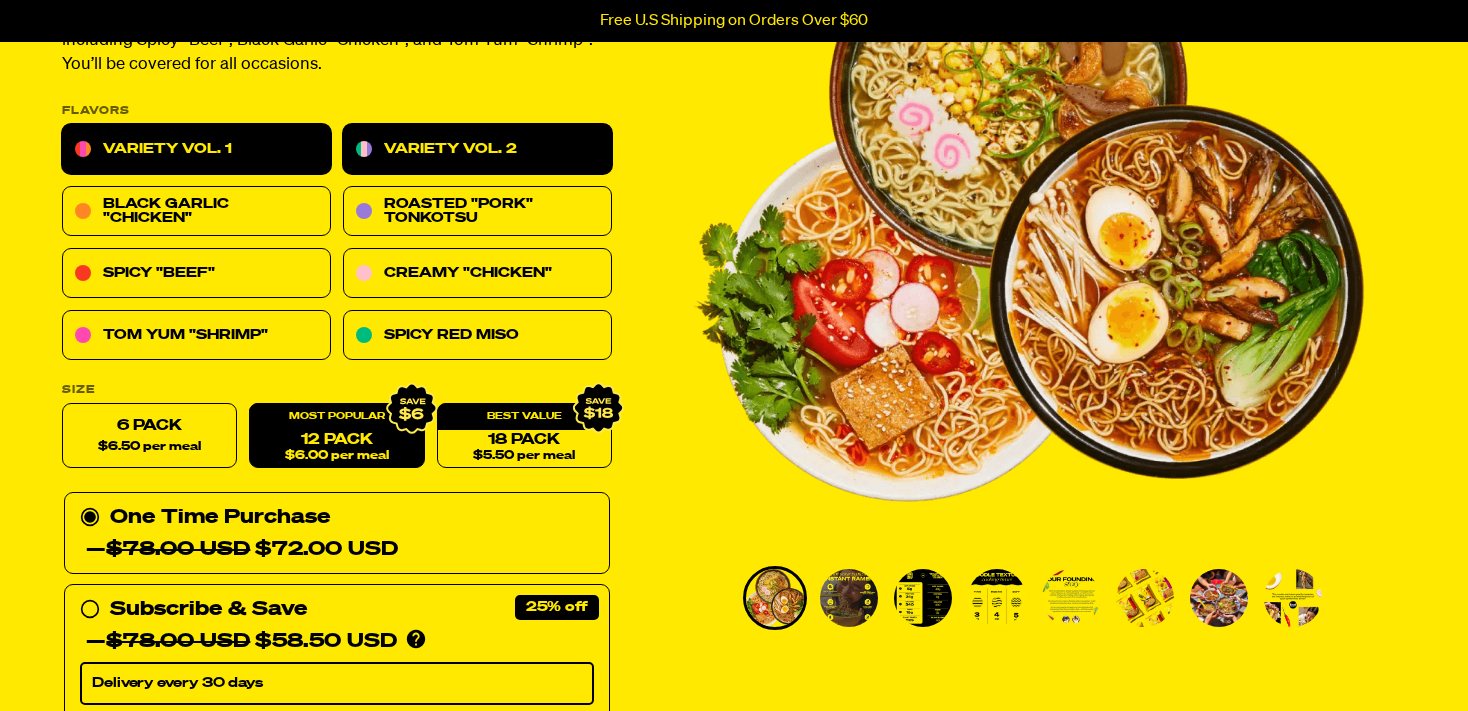 click on "Variety Vol. 2" at bounding box center [477, 150] 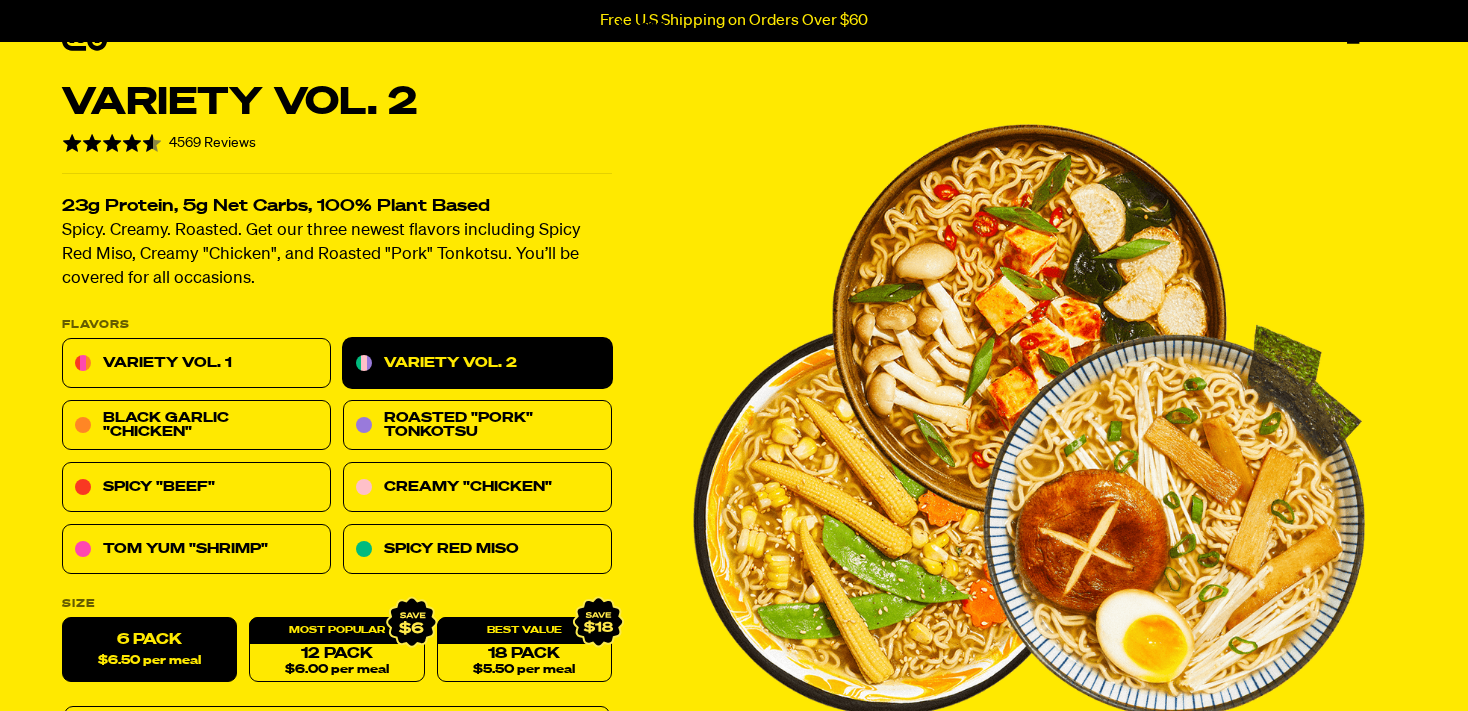scroll, scrollTop: 264, scrollLeft: 0, axis: vertical 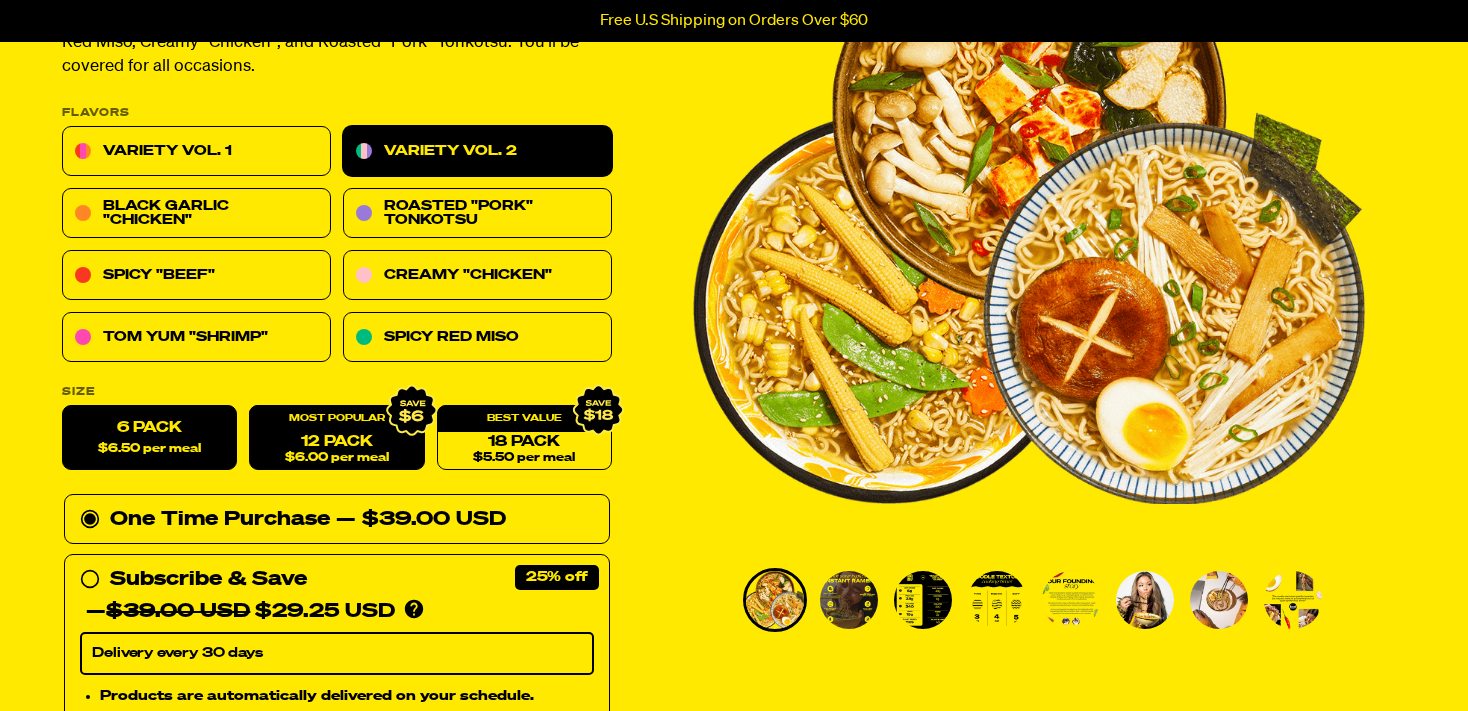 click on "12 Pack
$6.00 per meal" at bounding box center [336, 438] 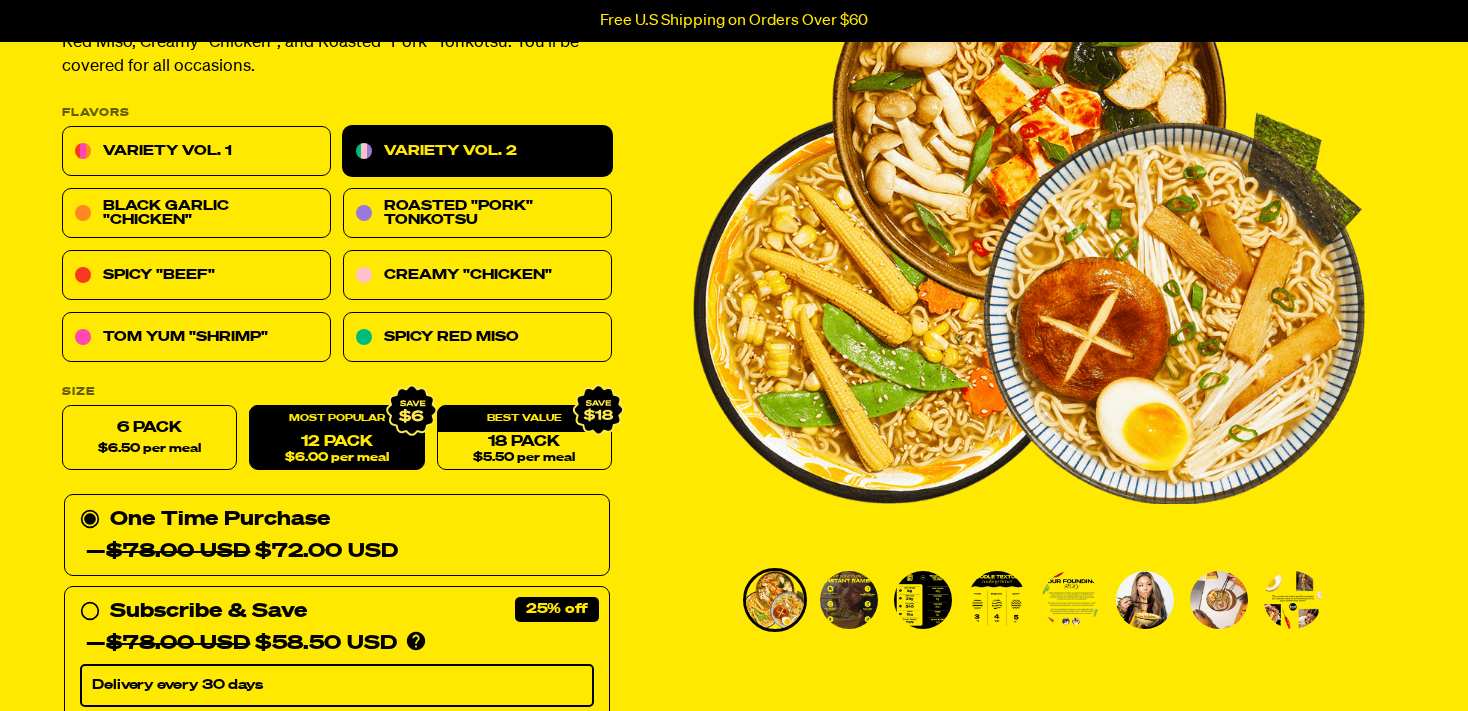 click on "Variety Vol. 2
Rated 4.6 out of 5
4569 Reviews
Based on 4569 reviews
Click to go to reviews
23g Protein, 5g Net Carbs, 100% Plant Based
Spicy. Creamy. Roasted. Get our three newest flavors including Spicy Red Miso, Creamy "Chicken", and Roasted "Pork" Tonkotsu. You’ll be covered for all occasions.
PLEASE NOTE: Due to global freight delays, we expect all orders to ship up to 2-3 weeks late. We sincerely
apologize for this inconvenience!
Flavors
Variety Vol. 1
Variety Vol. 2
Black Garlic "Chicken"
Roasted "Pork" Tonkotsu
Spicy "Beef"
Creamy "Chicken"
Tom Yum "Shrimp"
Spicy Red Miso
Size
6 Pack 1" at bounding box center (734, 846) 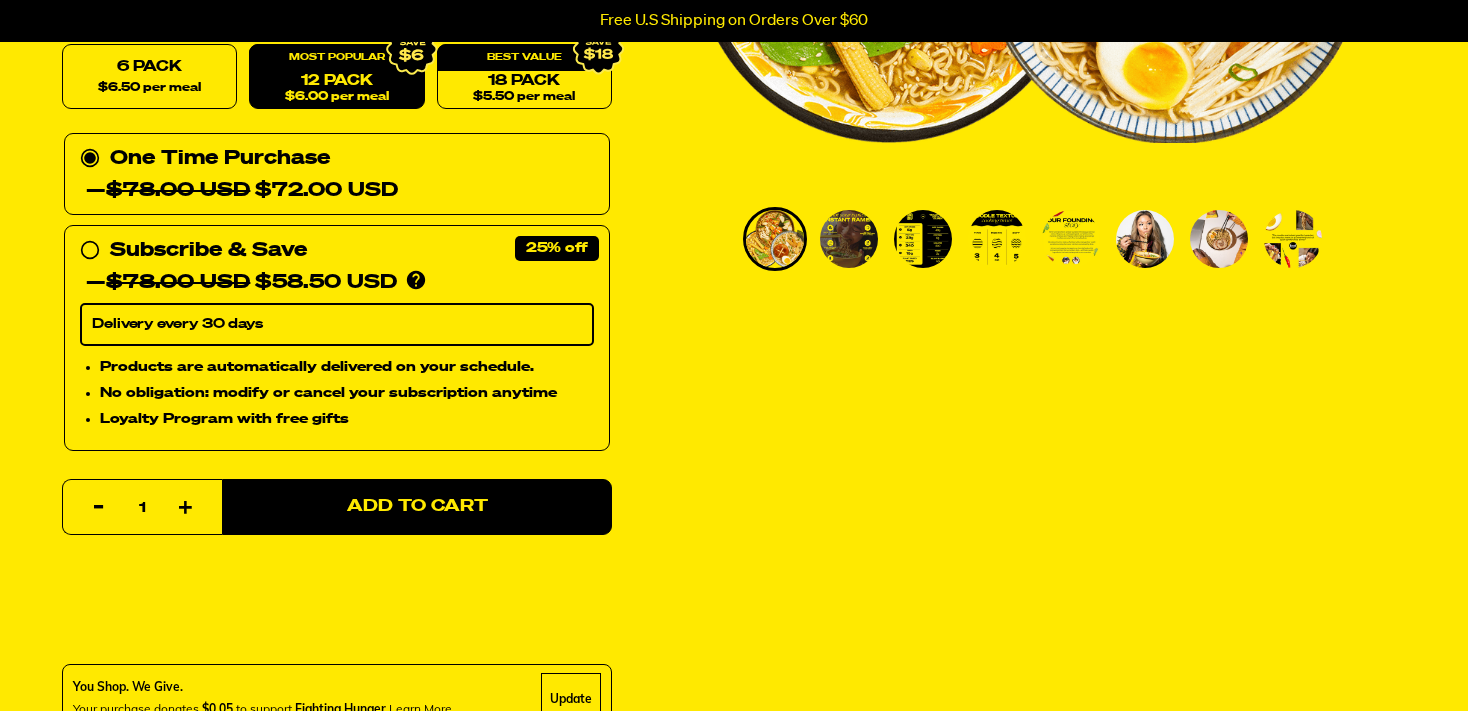 scroll, scrollTop: 633, scrollLeft: 0, axis: vertical 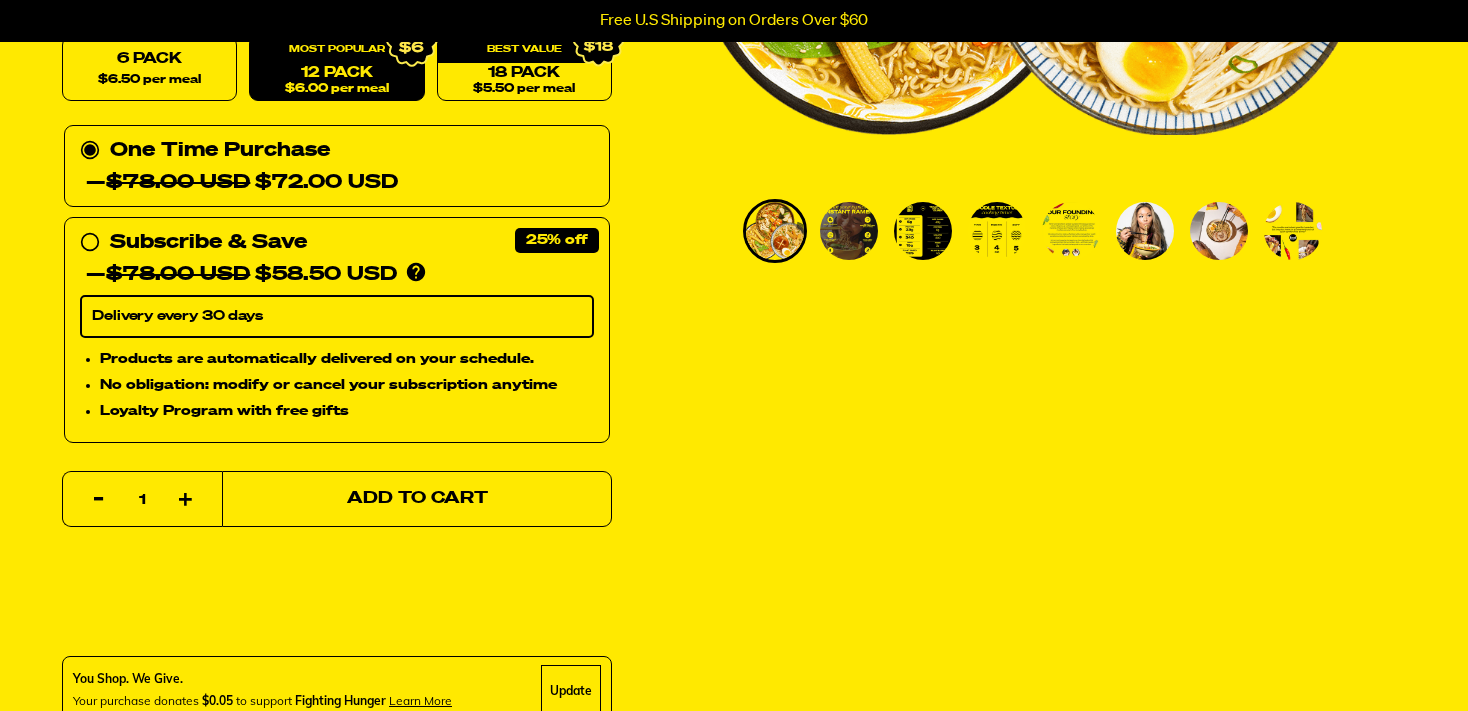 click on "Add to Cart" at bounding box center [417, 499] 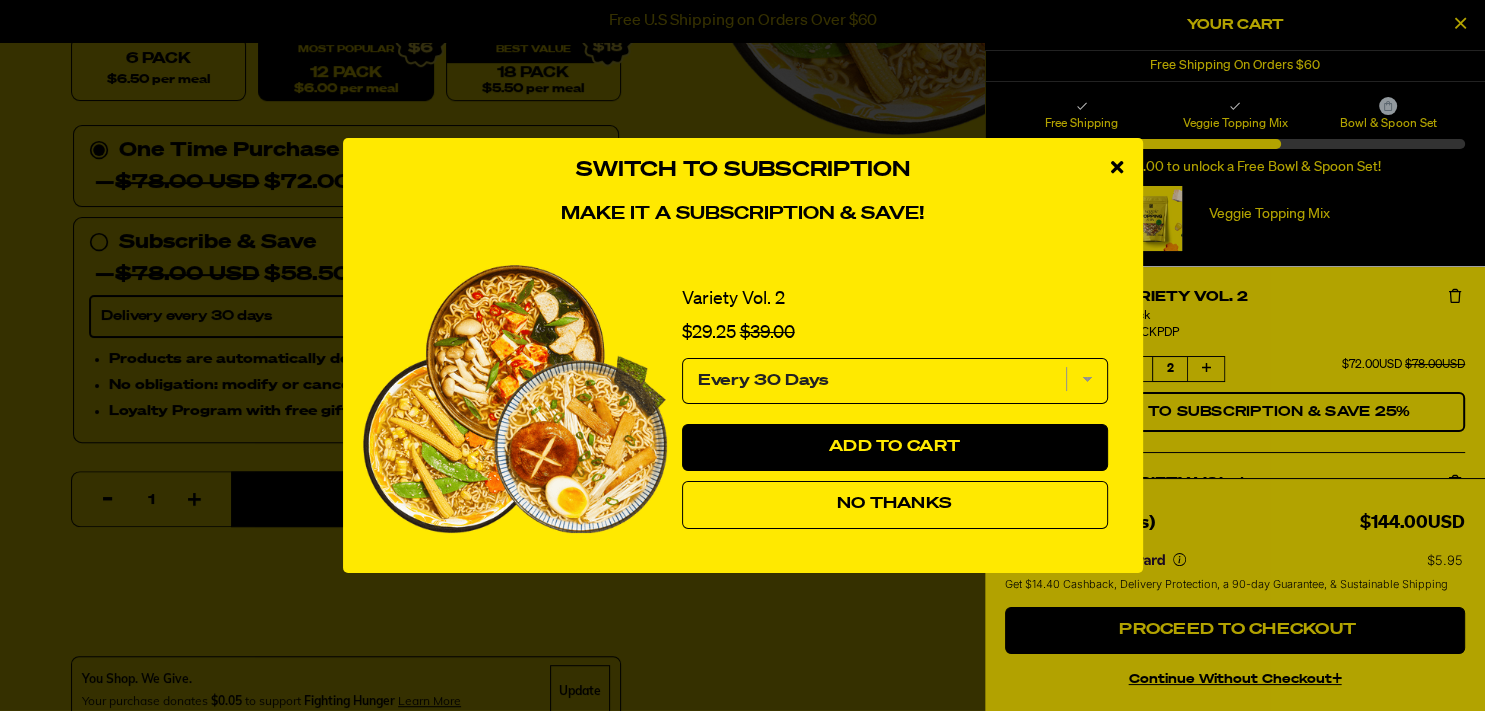 click on "No Thanks" at bounding box center [894, 504] 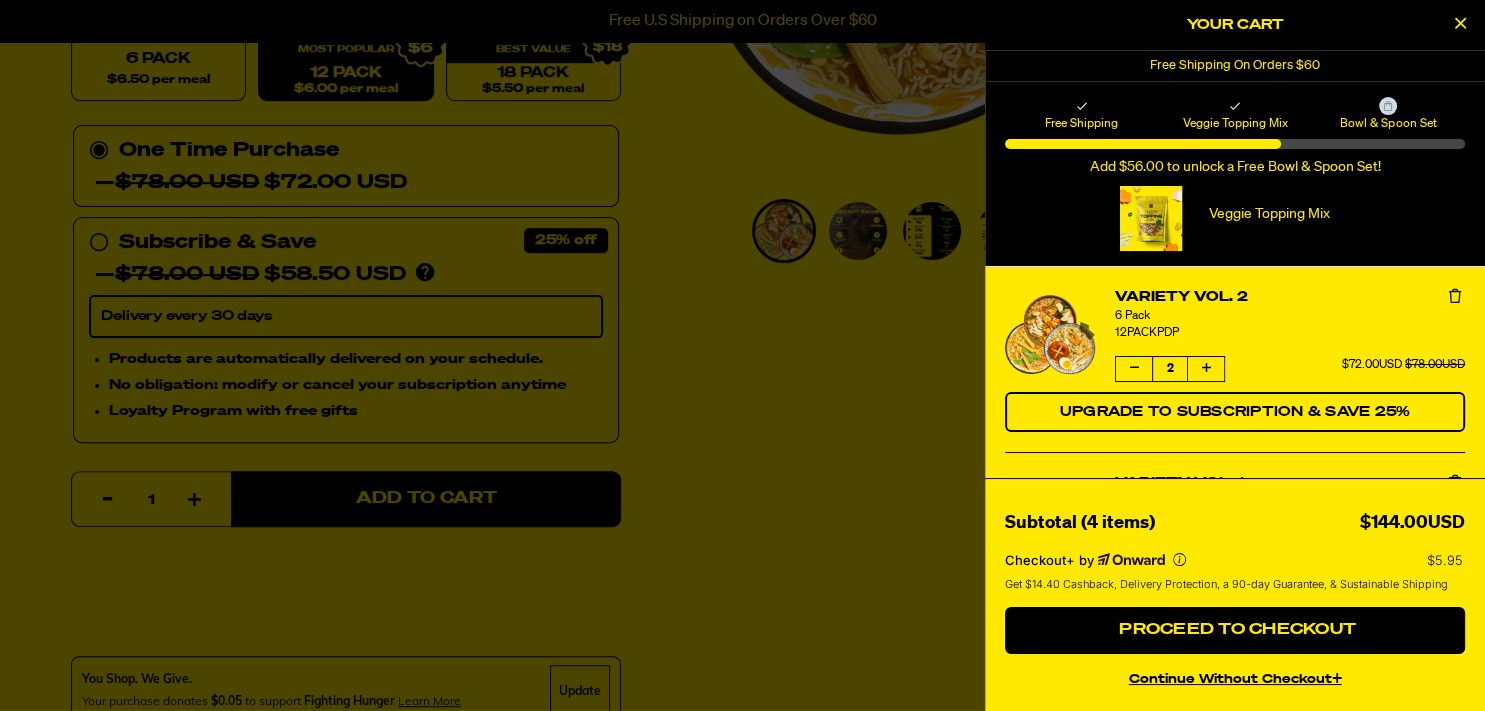 click at bounding box center [742, 355] 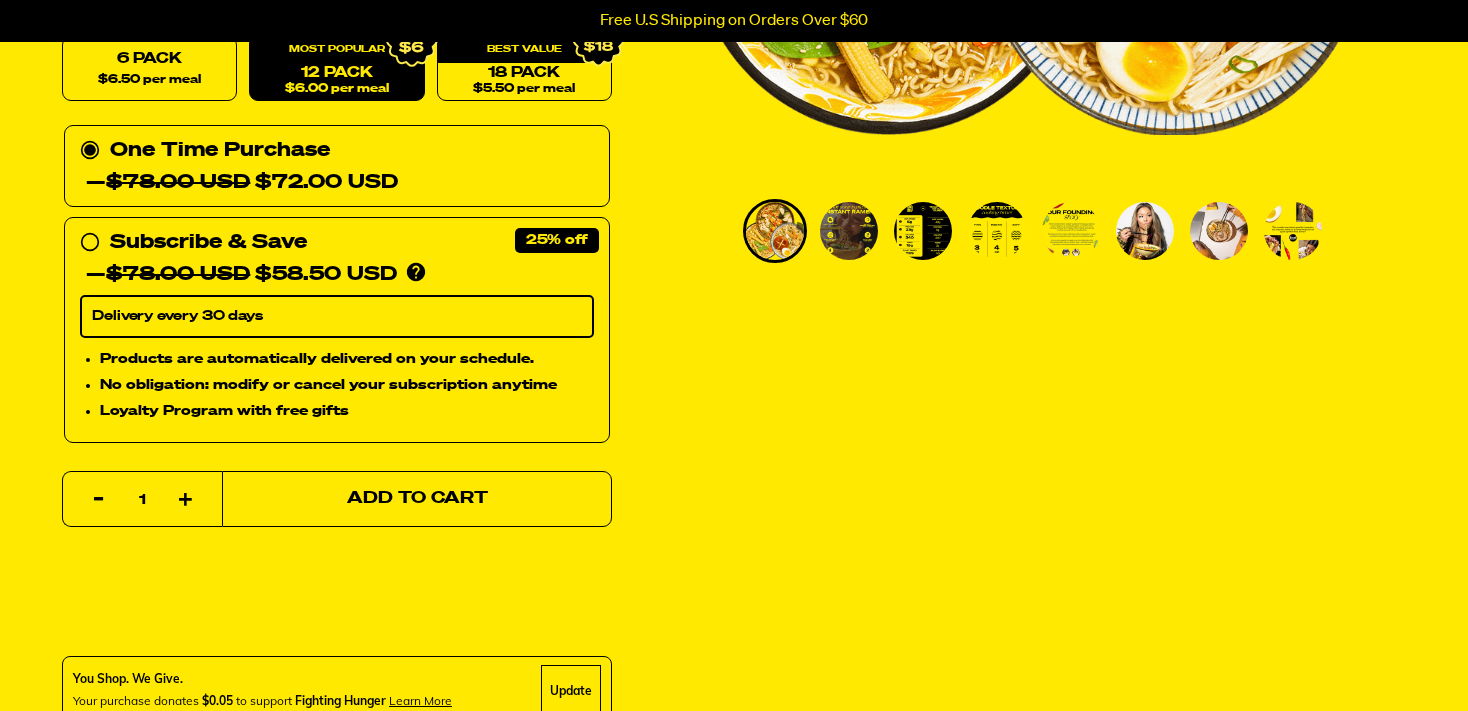 type 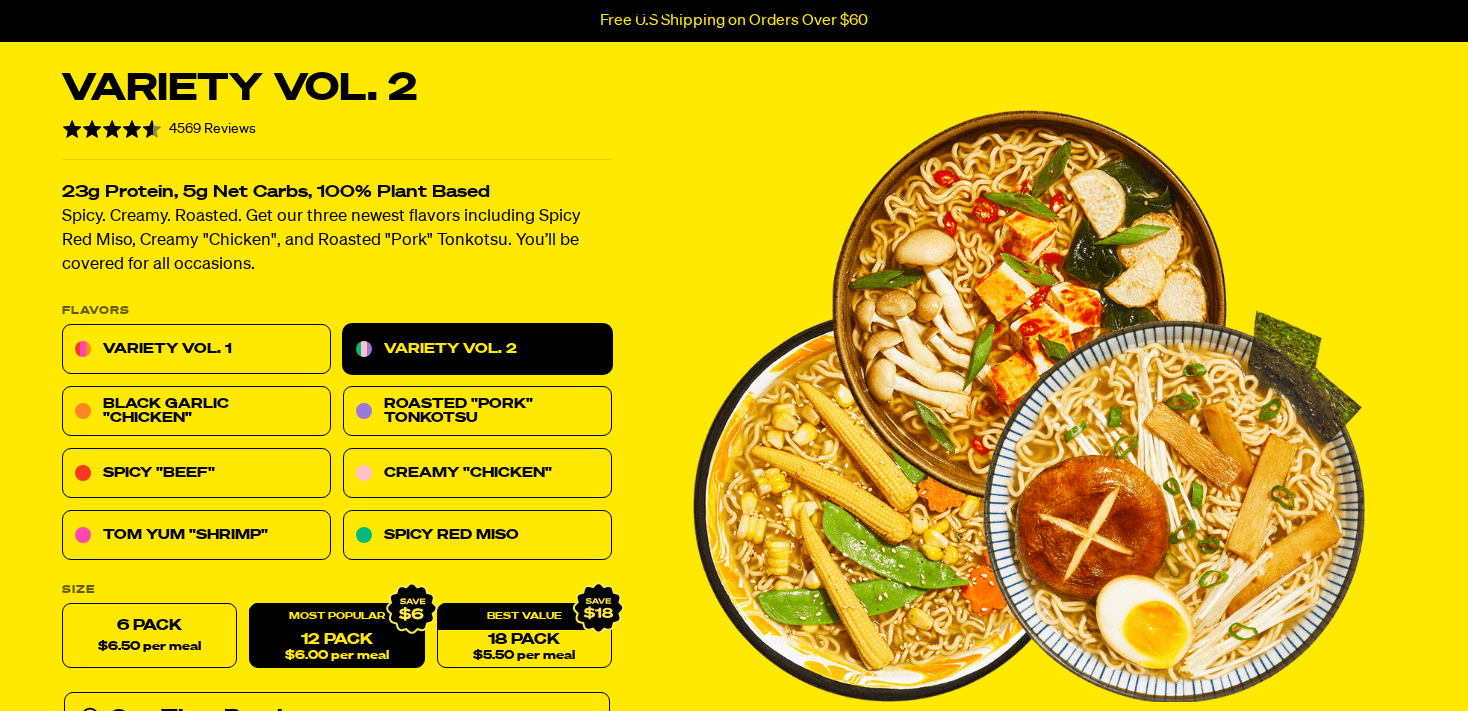 scroll, scrollTop: 0, scrollLeft: 0, axis: both 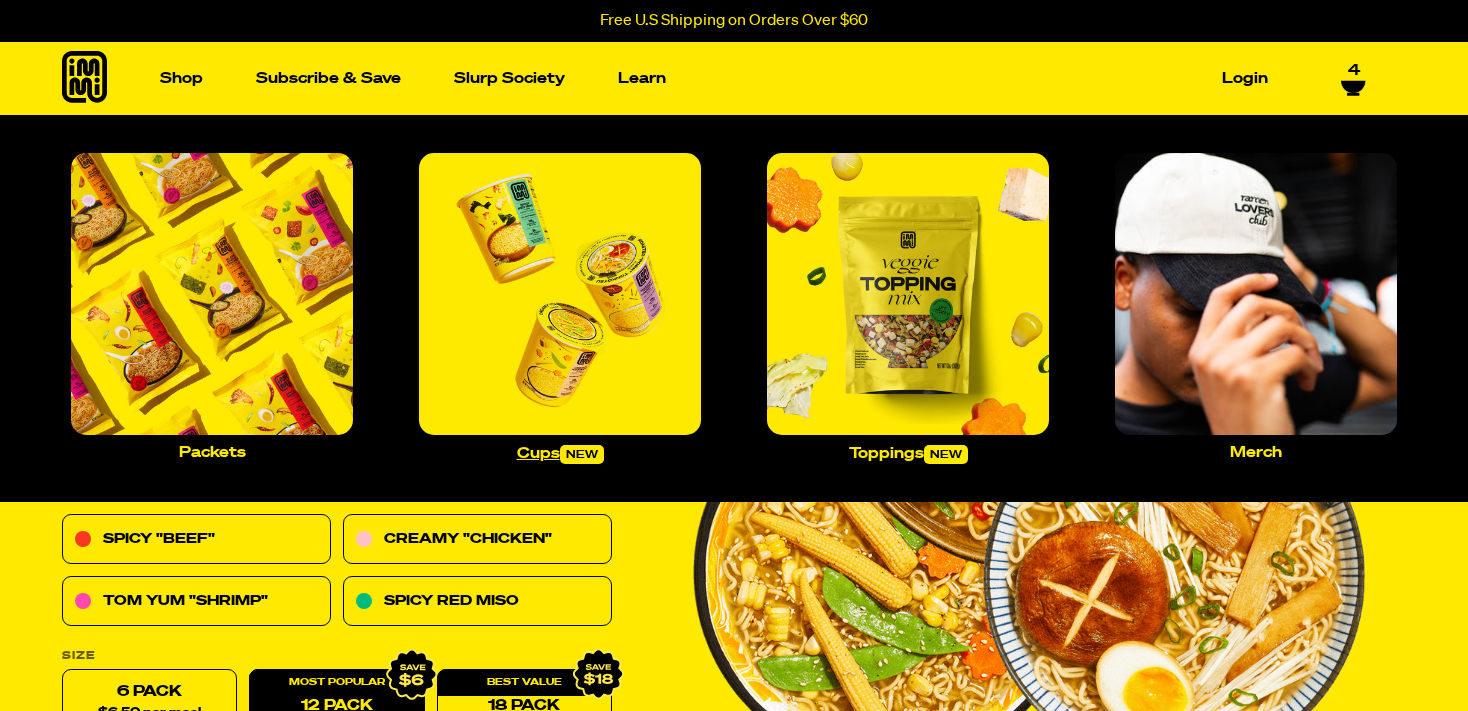 click at bounding box center (560, 294) 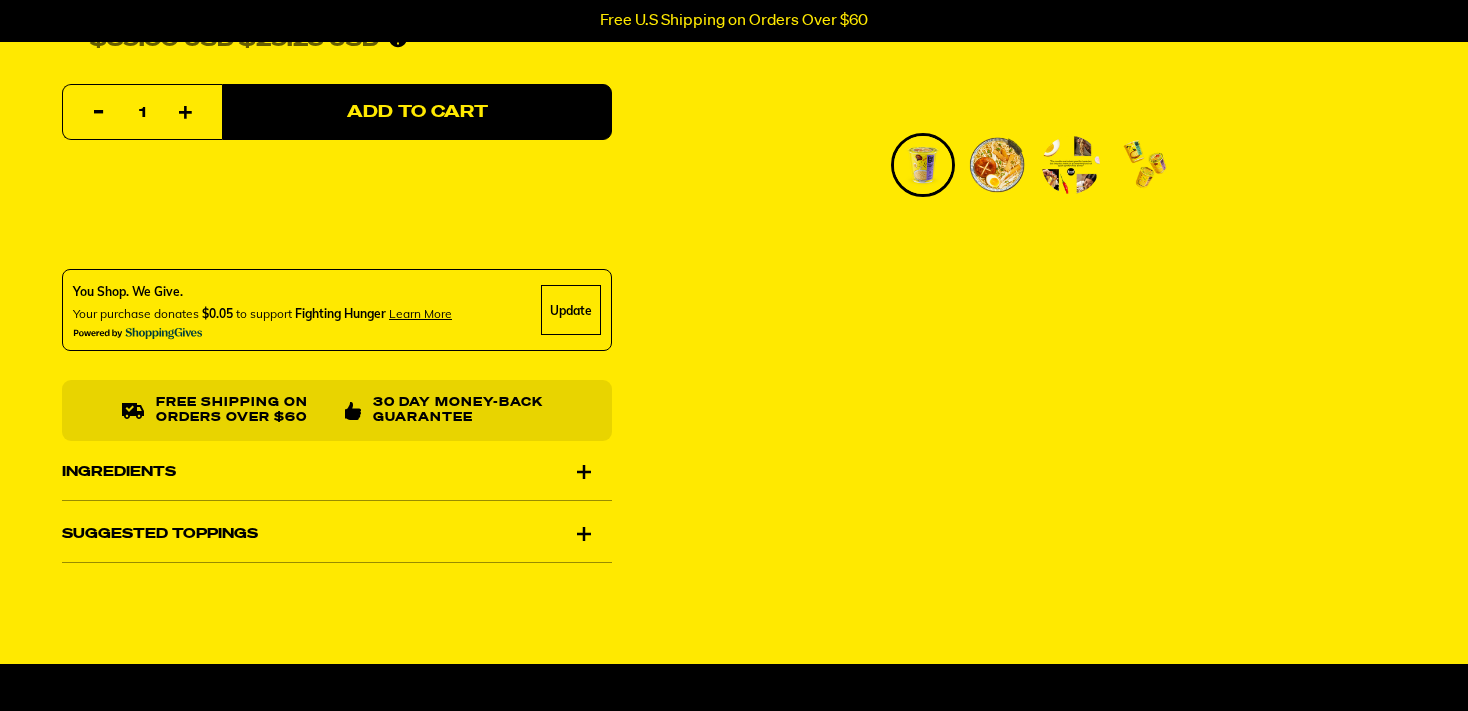 scroll, scrollTop: 739, scrollLeft: 0, axis: vertical 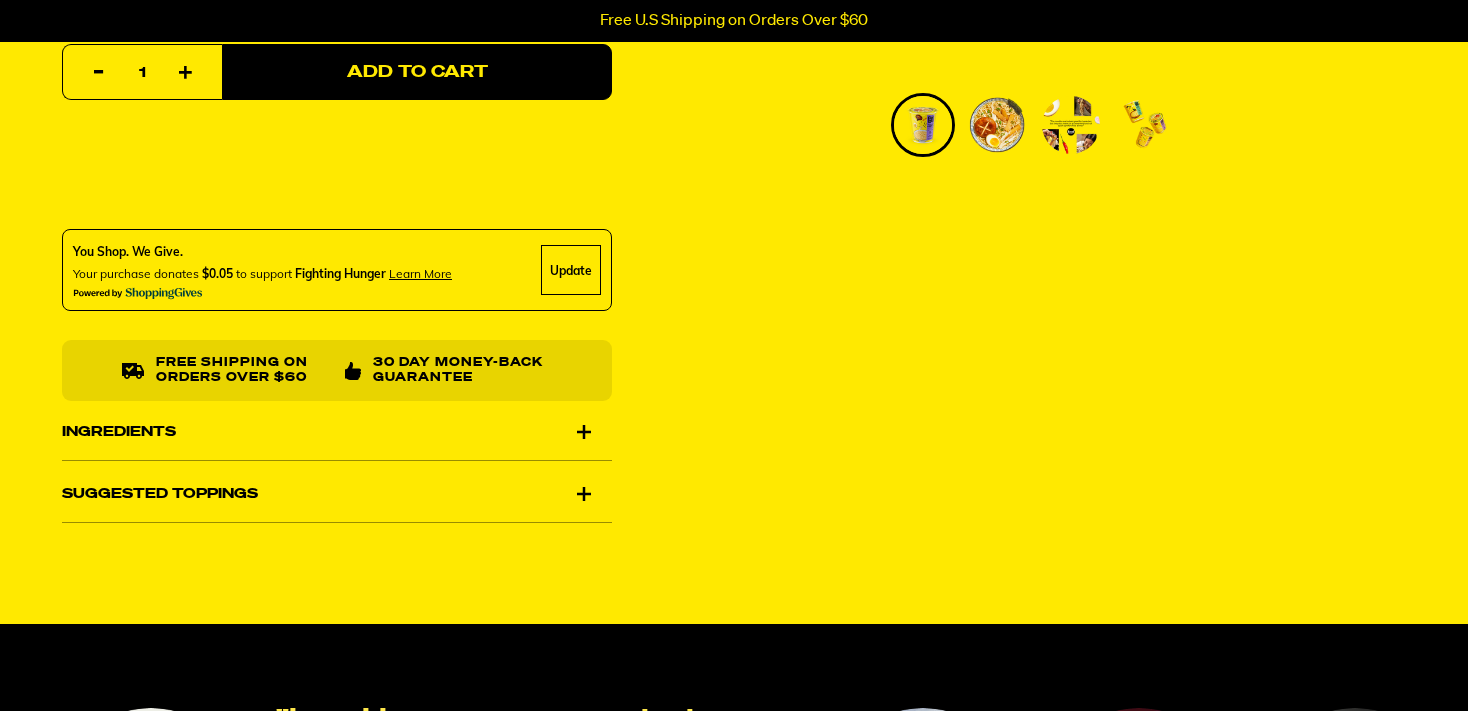 click on "Suggested Toppings" at bounding box center [337, 494] 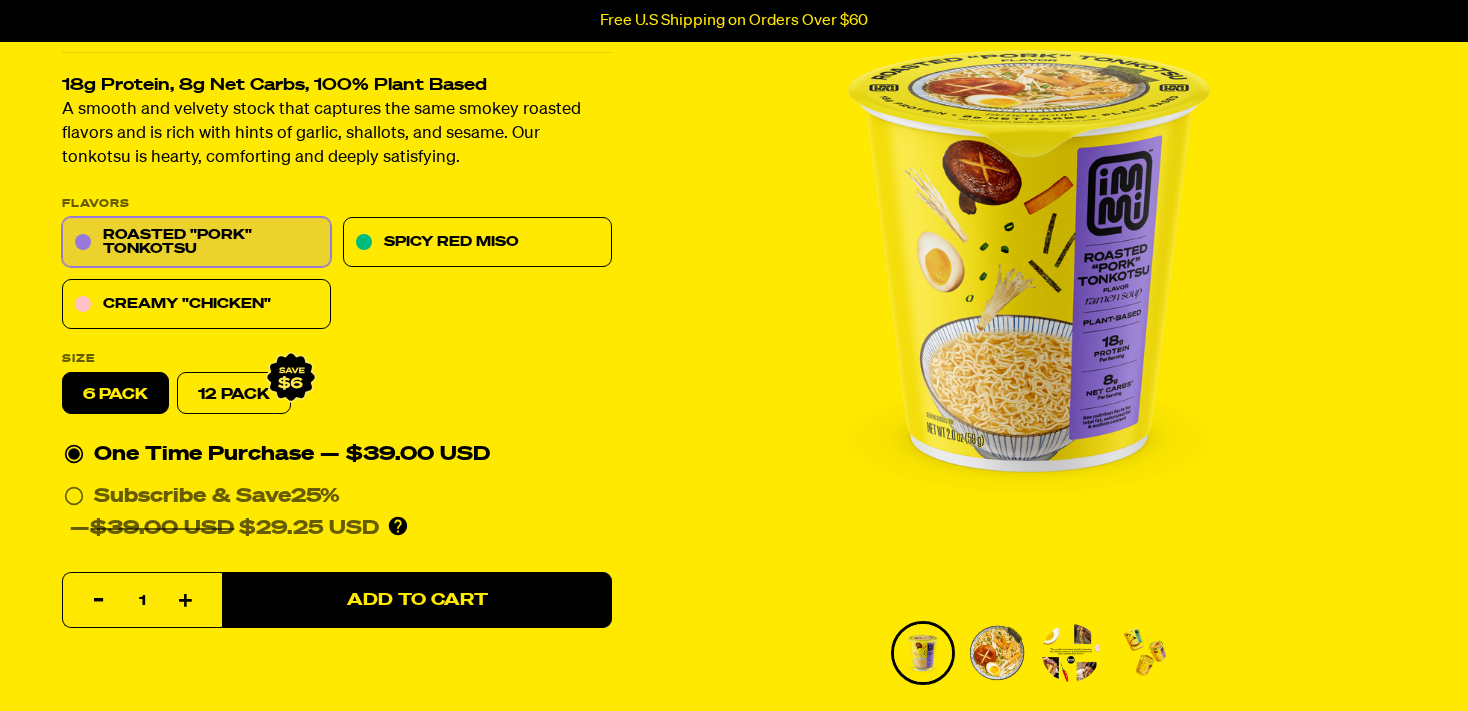 scroll, scrollTop: 158, scrollLeft: 0, axis: vertical 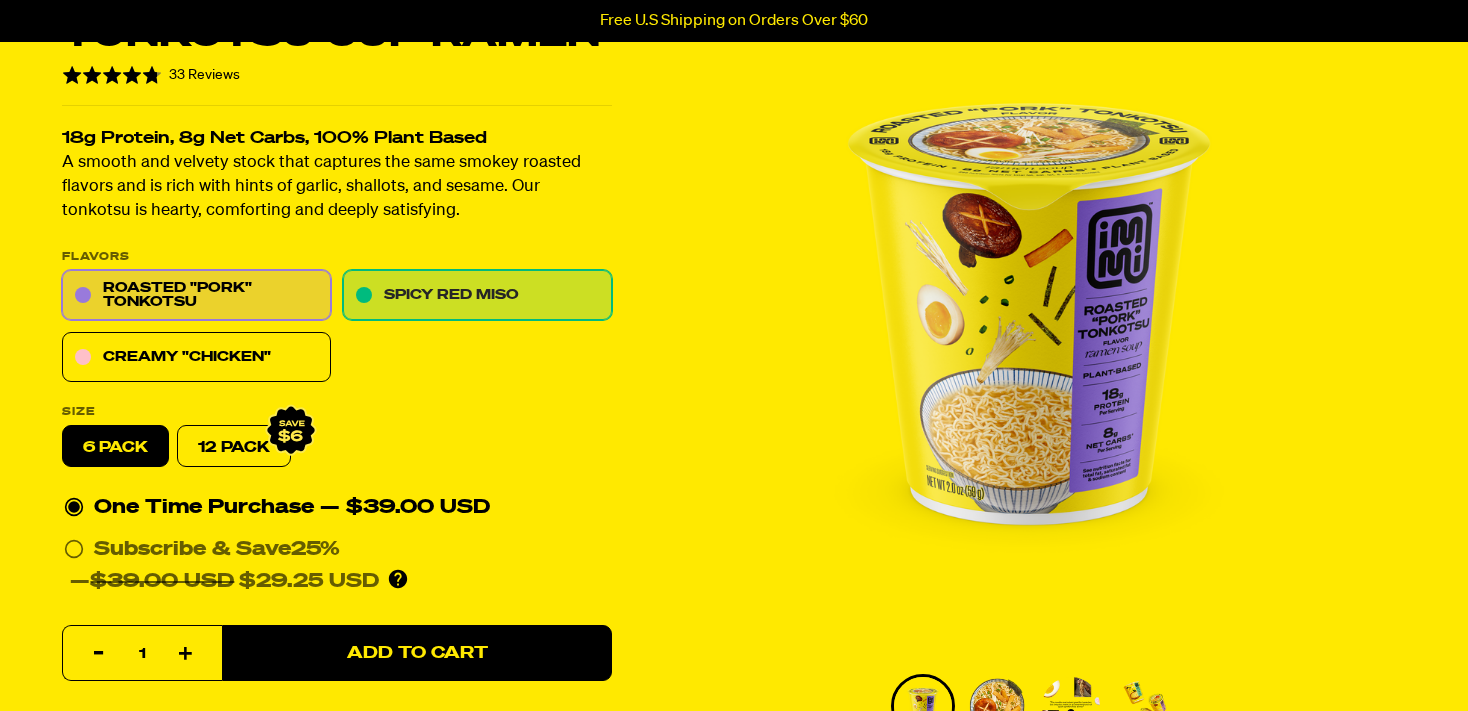 click on "Spicy Red Miso" at bounding box center (477, 296) 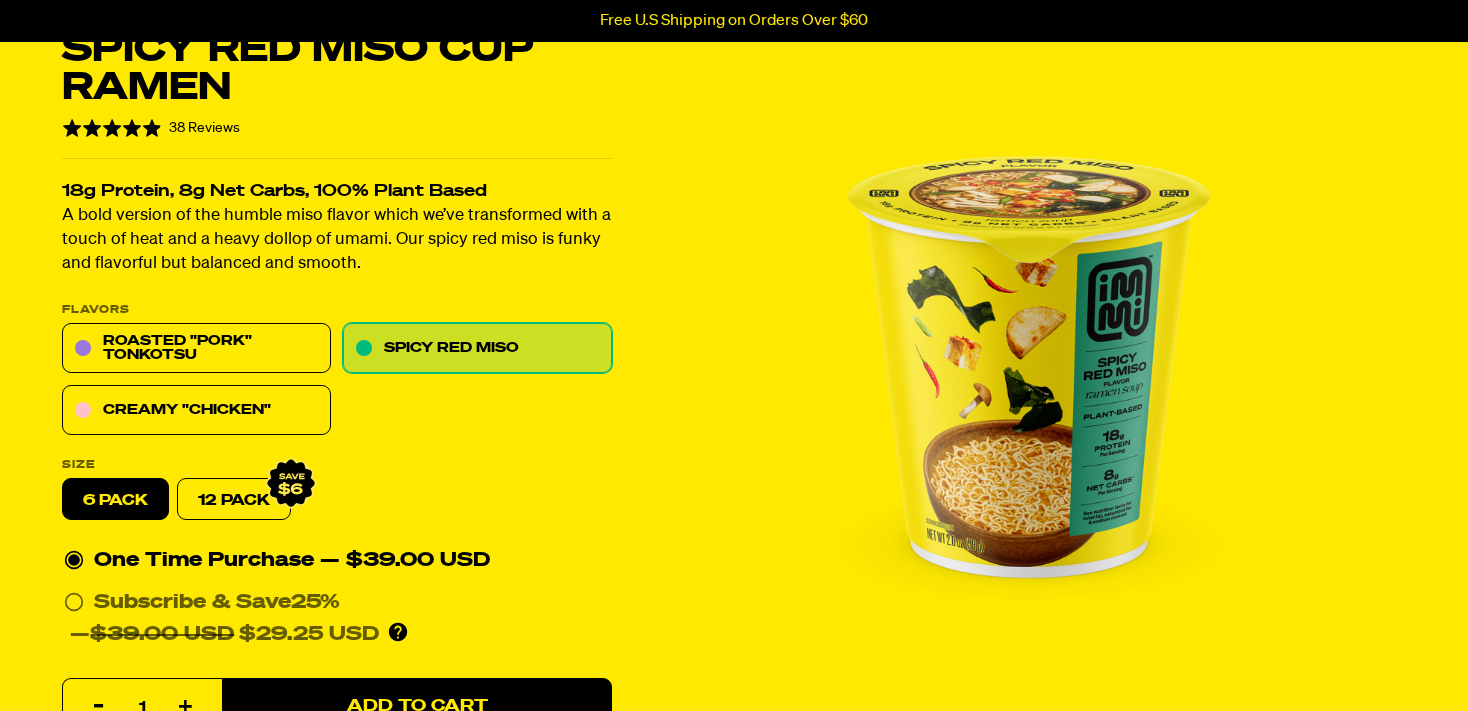 scroll, scrollTop: 158, scrollLeft: 0, axis: vertical 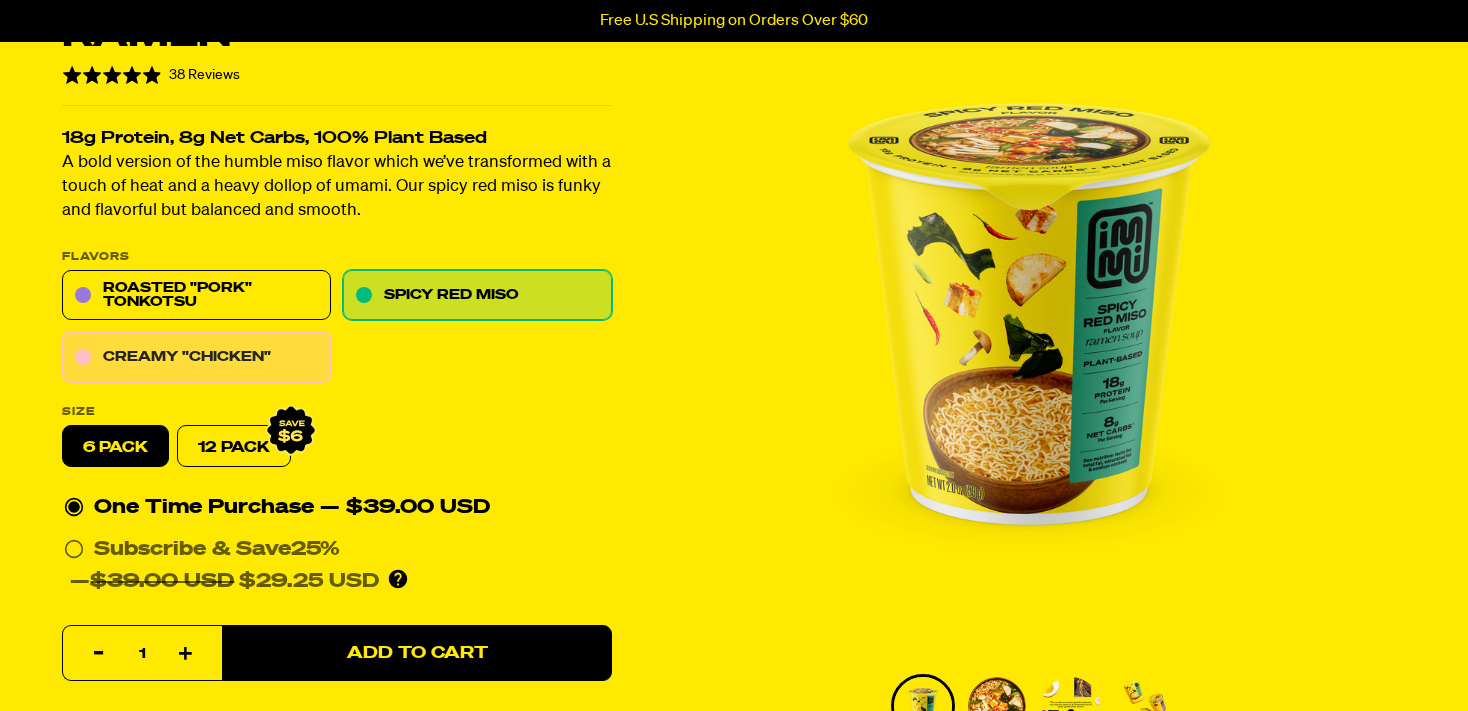 click on "Creamy "Chicken"" at bounding box center (196, 358) 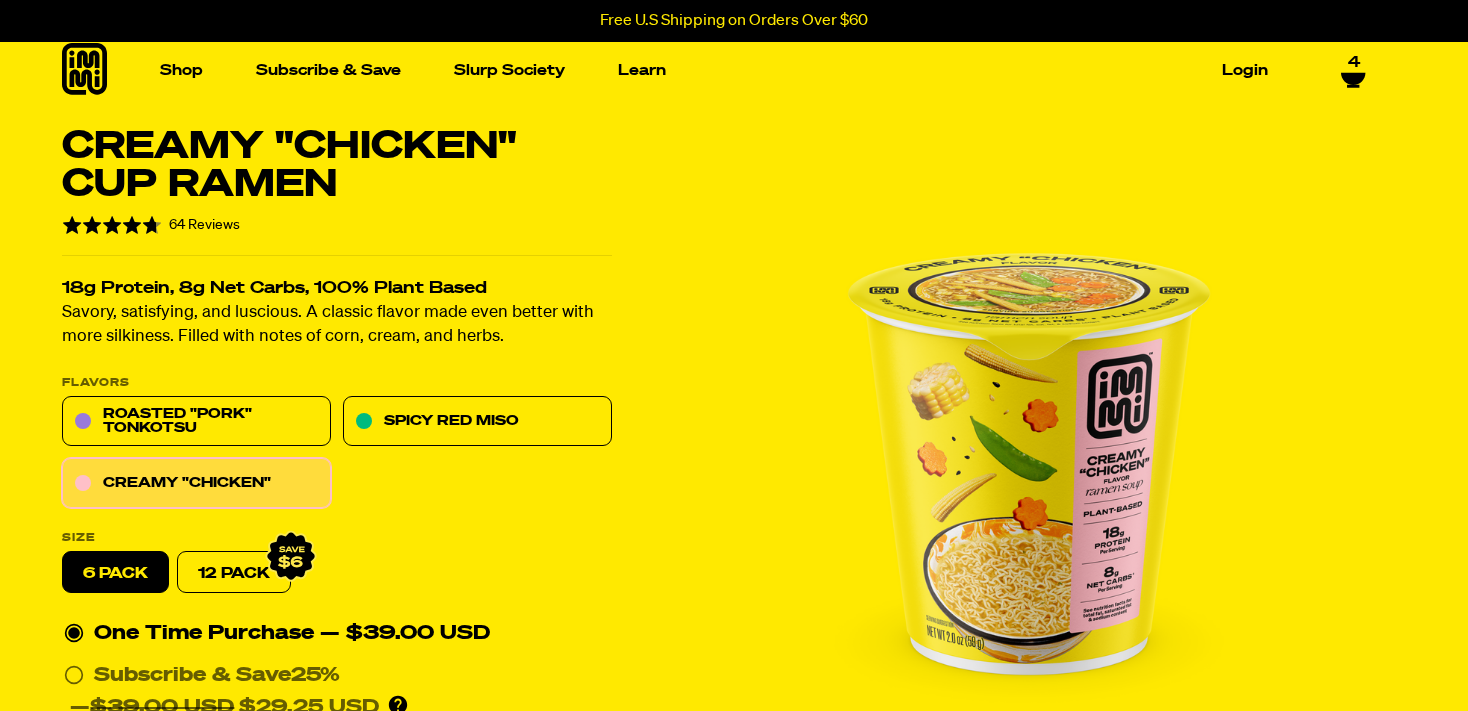 scroll, scrollTop: 0, scrollLeft: 0, axis: both 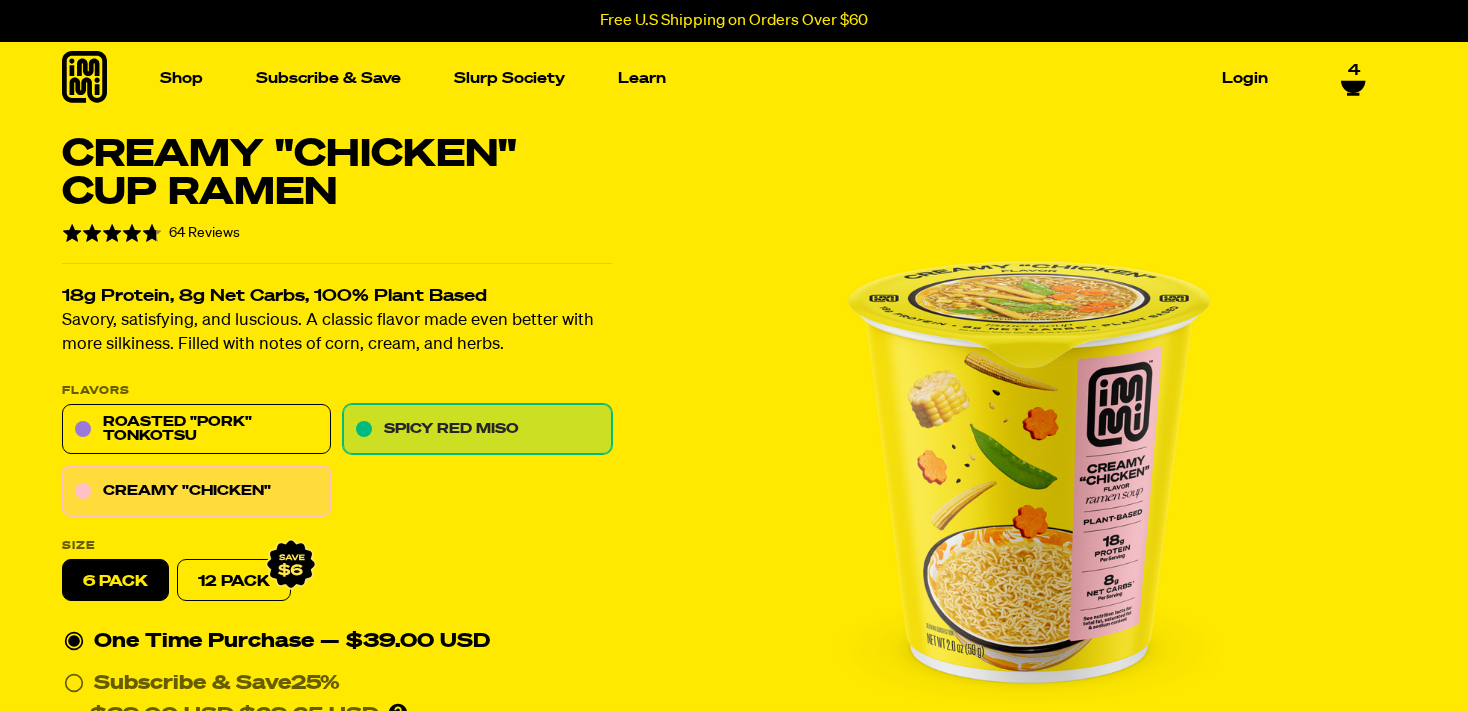 click on "Spicy Red Miso" at bounding box center (477, 430) 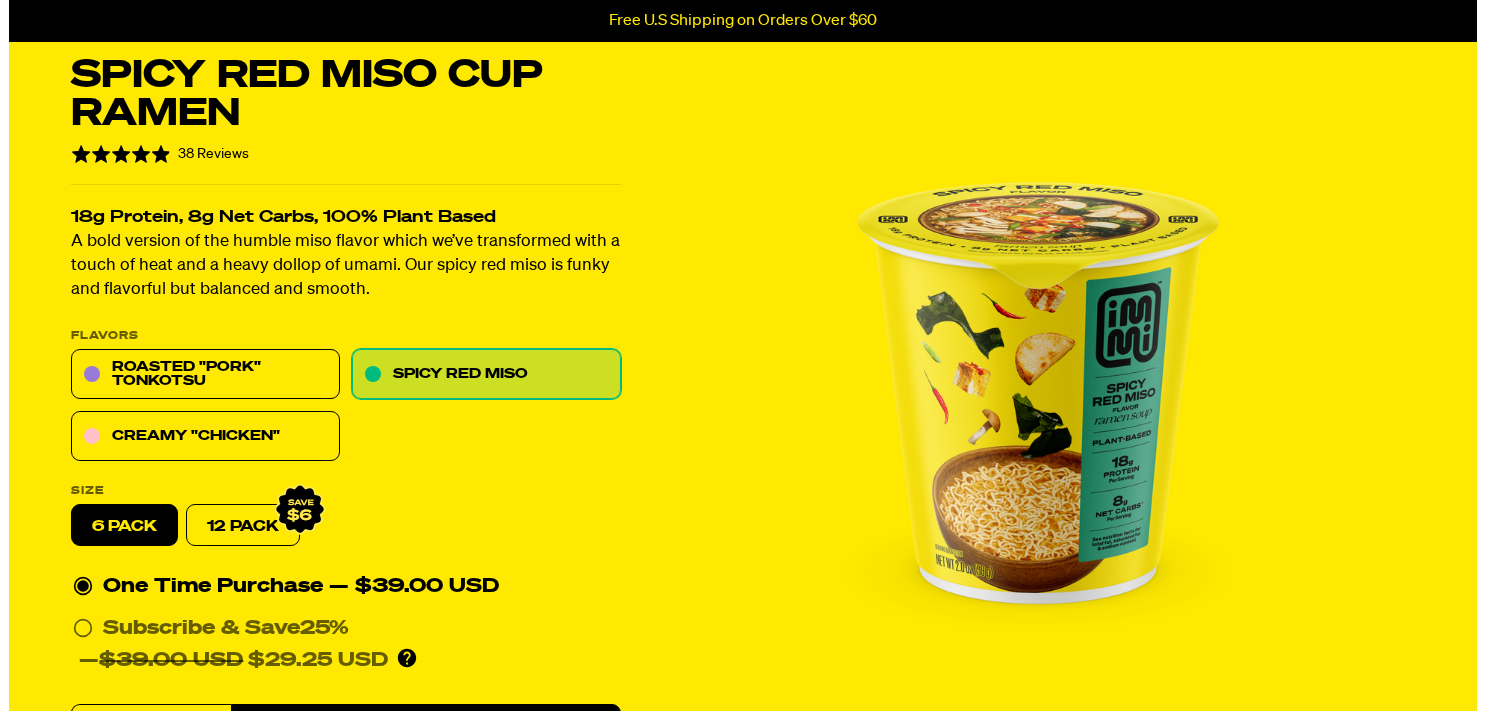 scroll, scrollTop: 316, scrollLeft: 0, axis: vertical 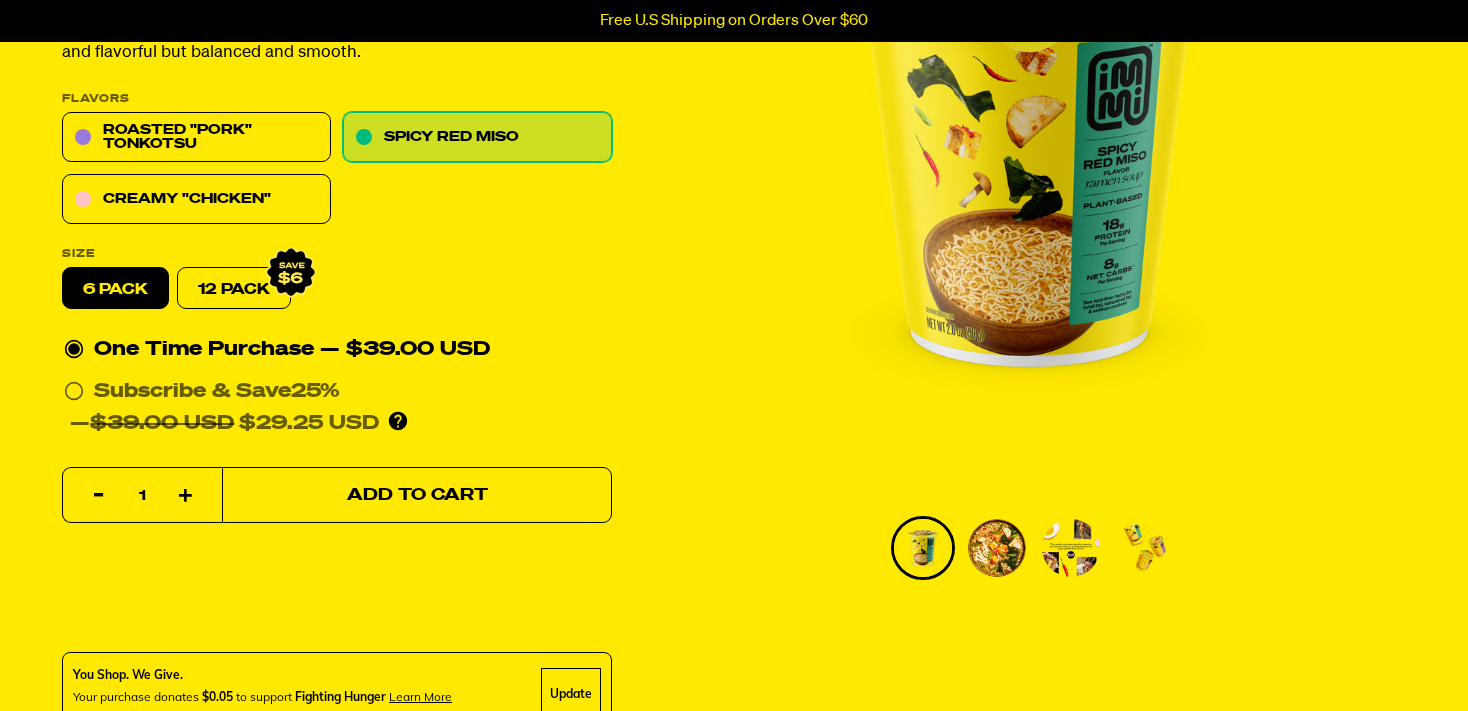 click on "Add to Cart" at bounding box center (417, 495) 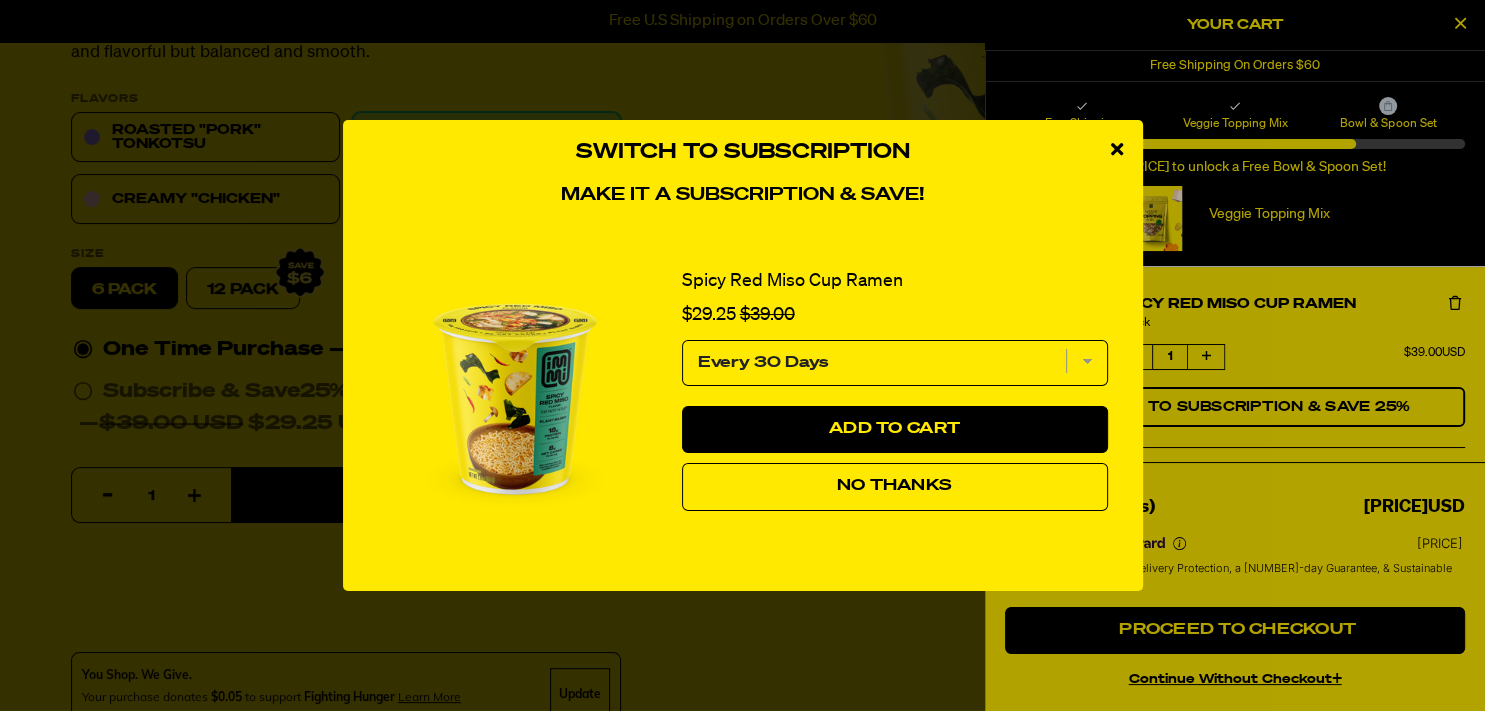 click on "No Thanks" at bounding box center [895, 487] 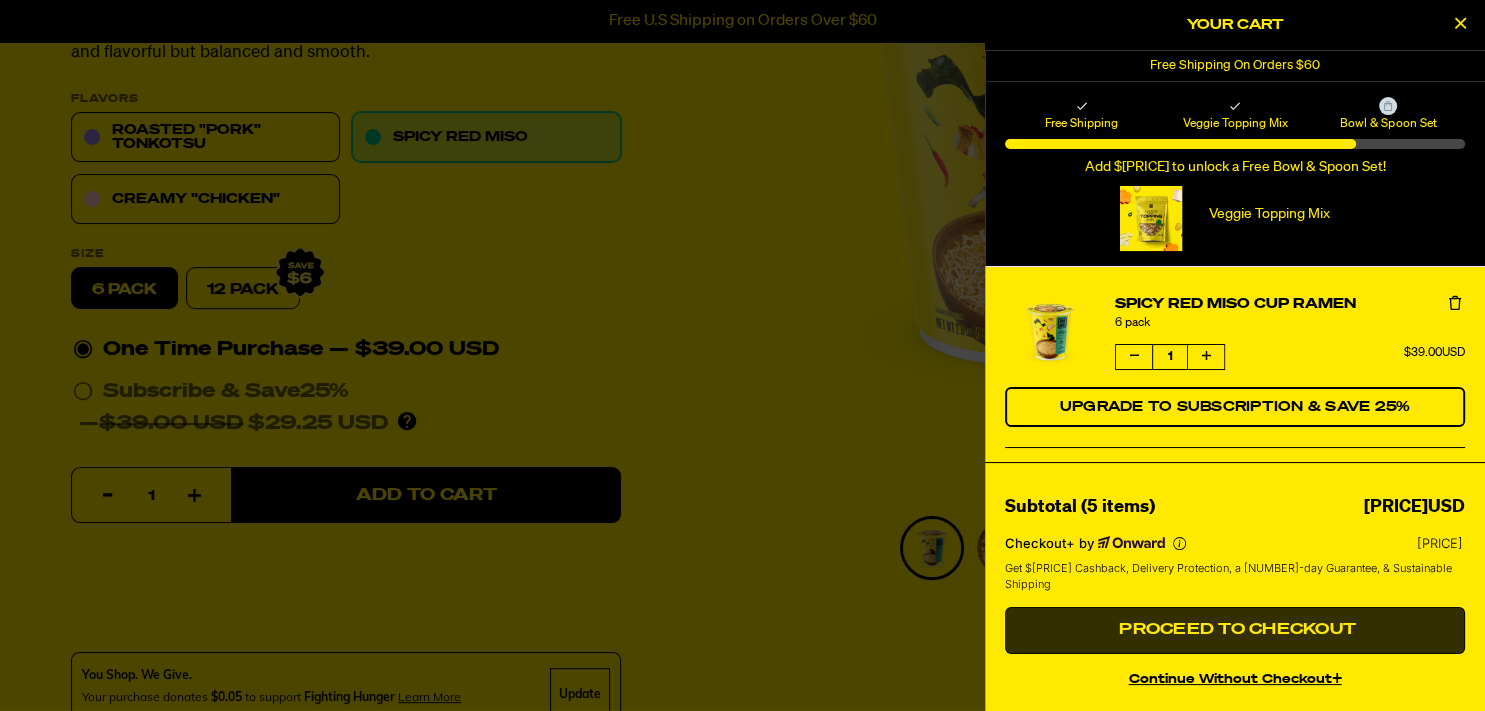 click on "Proceed to Checkout" at bounding box center (1235, 630) 